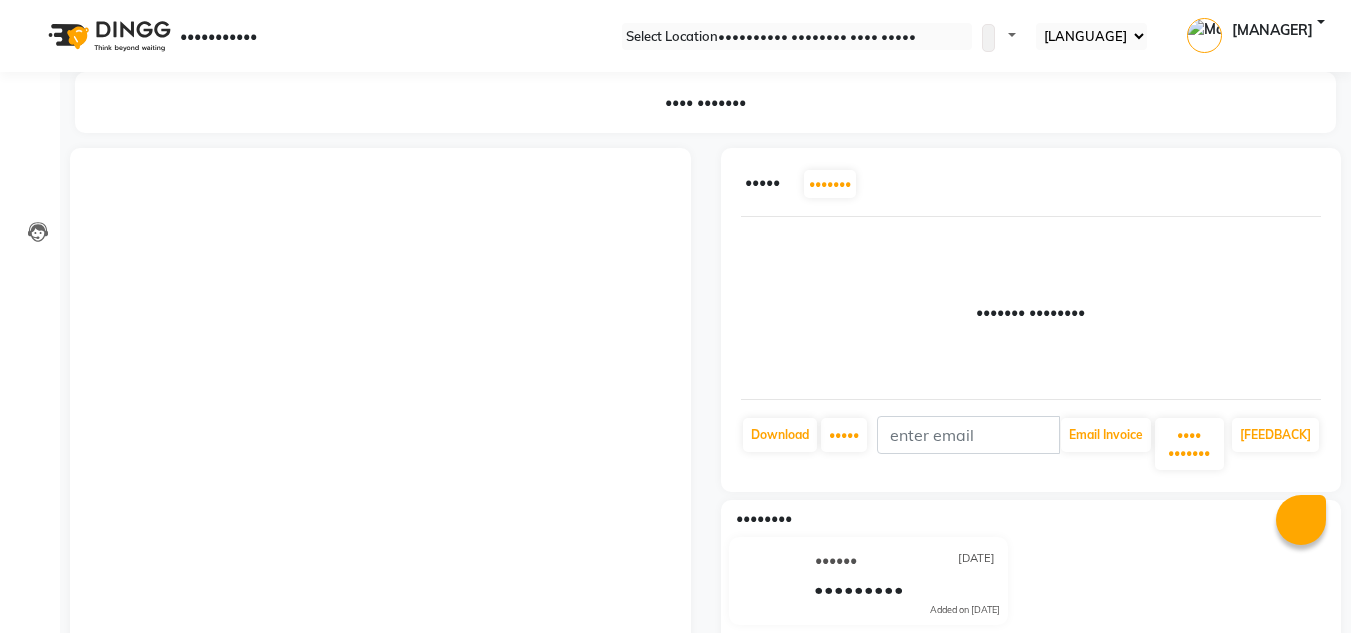 scroll, scrollTop: 0, scrollLeft: 0, axis: both 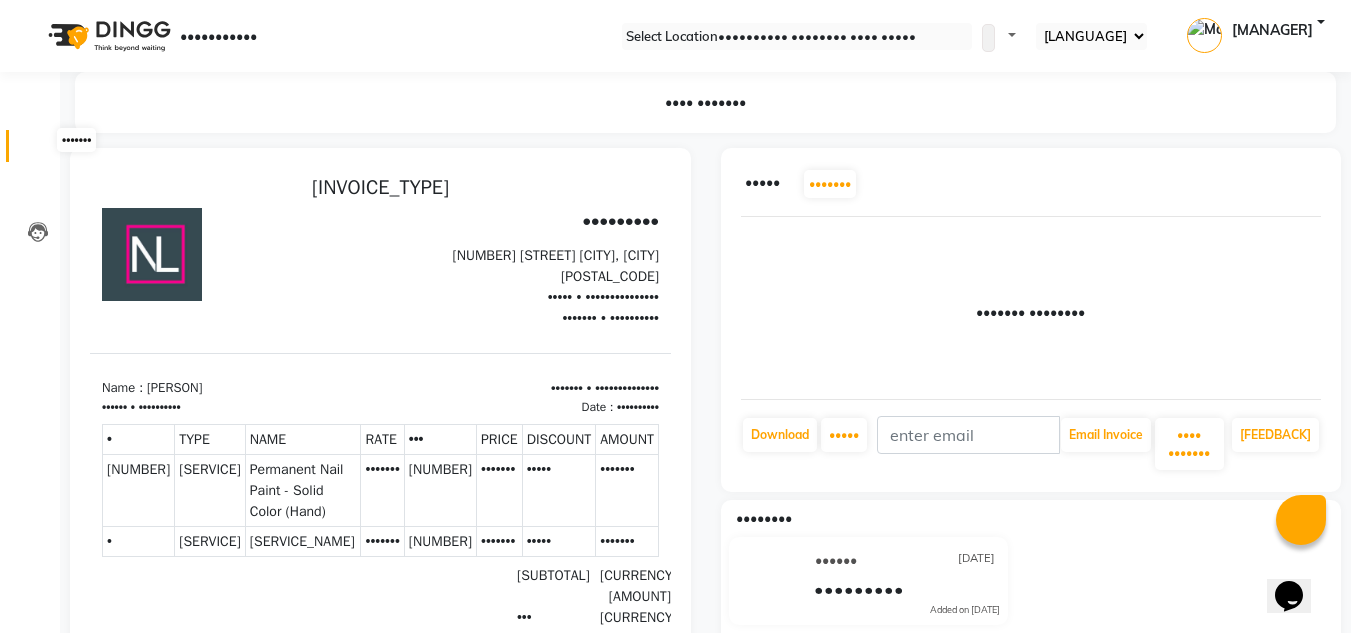 click at bounding box center [38, 151] 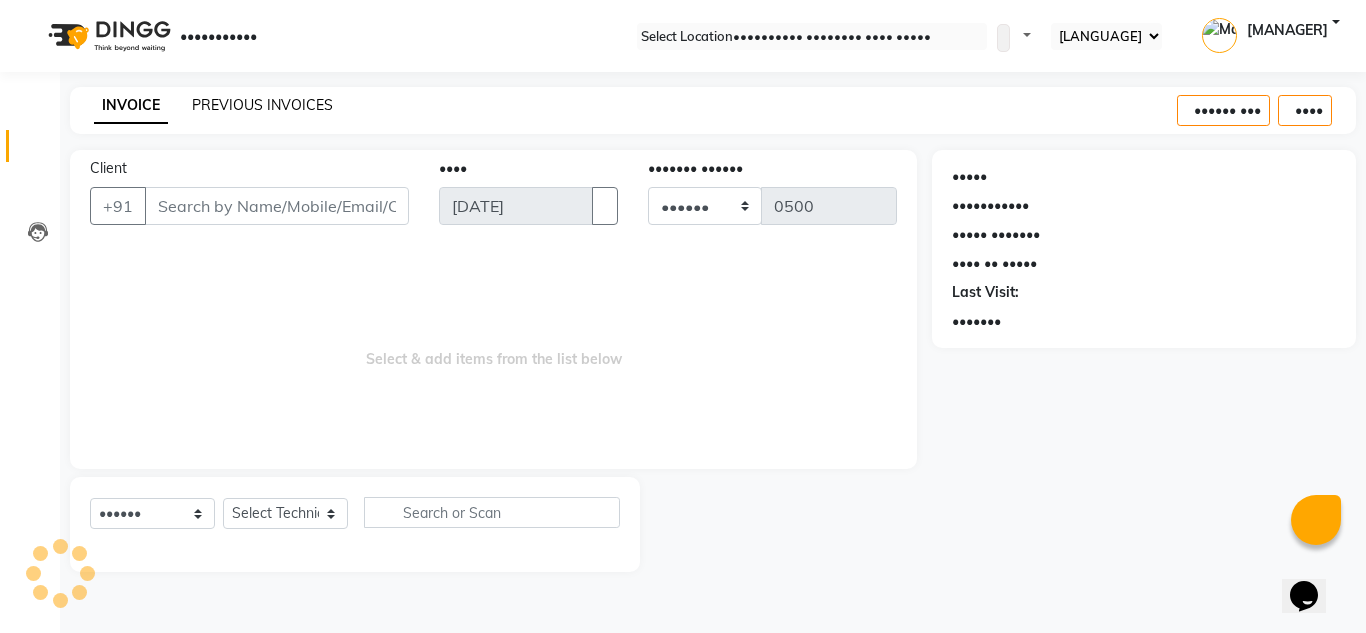 click on "PREVIOUS INVOICES" at bounding box center (262, 105) 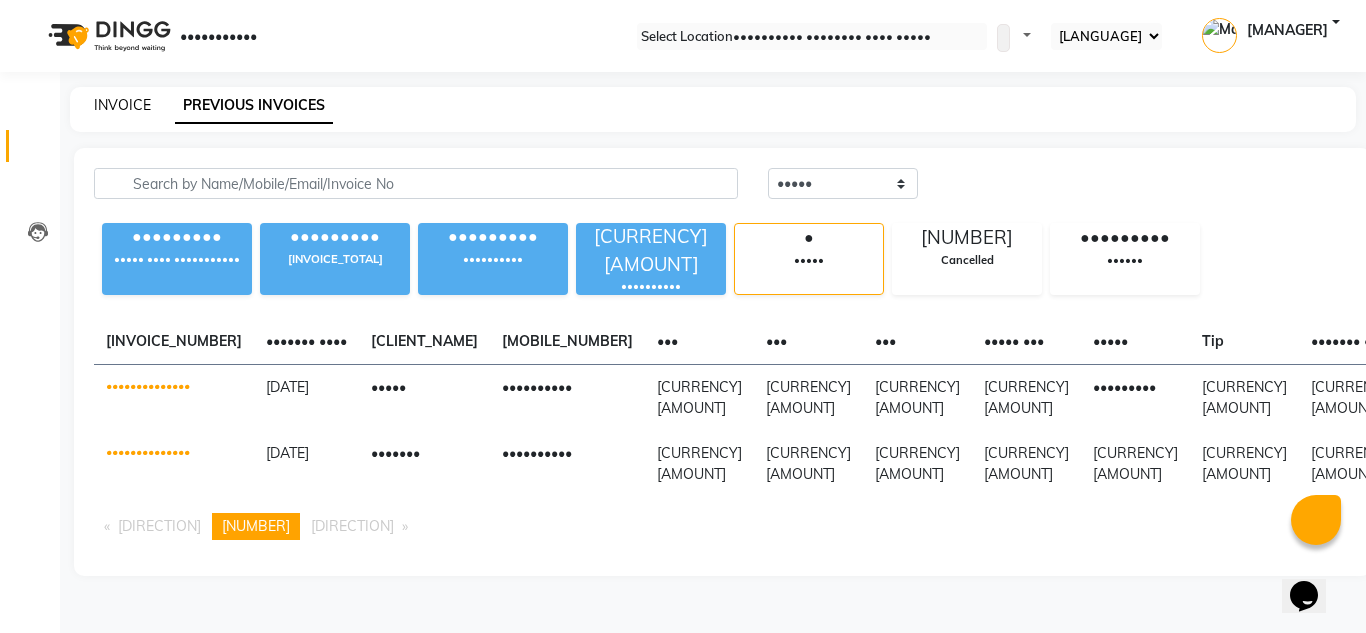 click on "INVOICE" at bounding box center [122, 105] 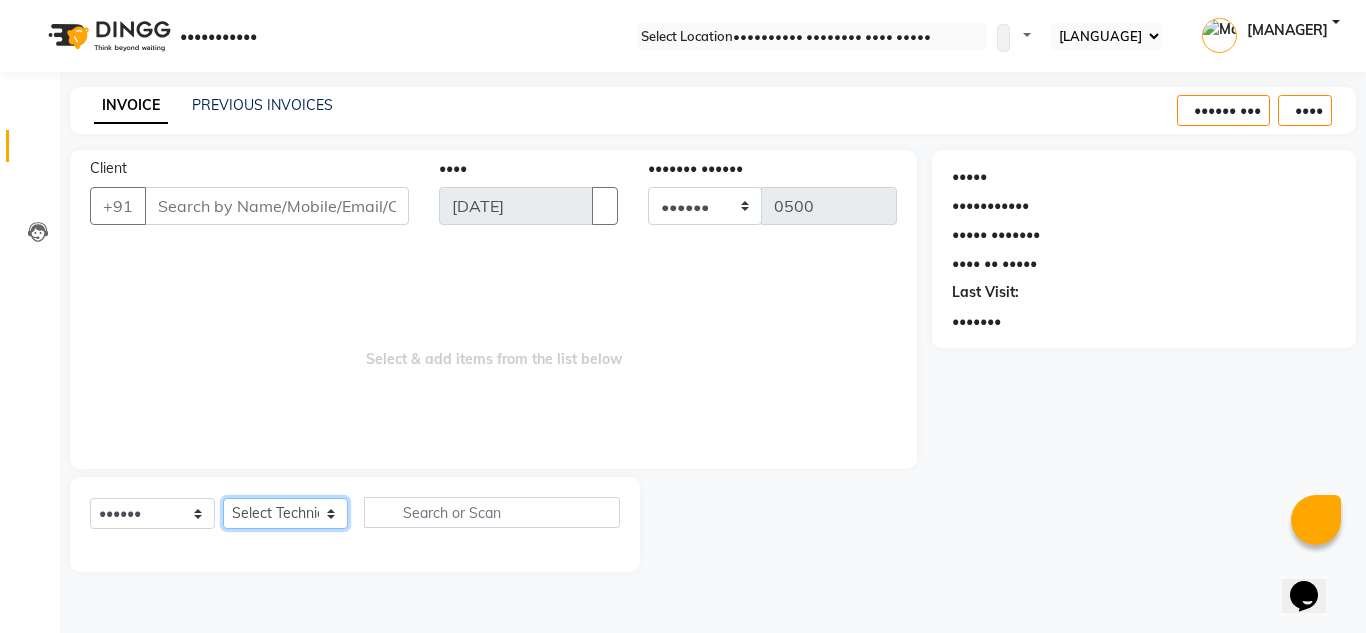 click on "Select Technician [PERSON] [PERSON] [PERSON] [PERSON] [PERSON] [PERSON] [PERSON] [PERSON] [PERSON] [PERSON]" at bounding box center [285, 513] 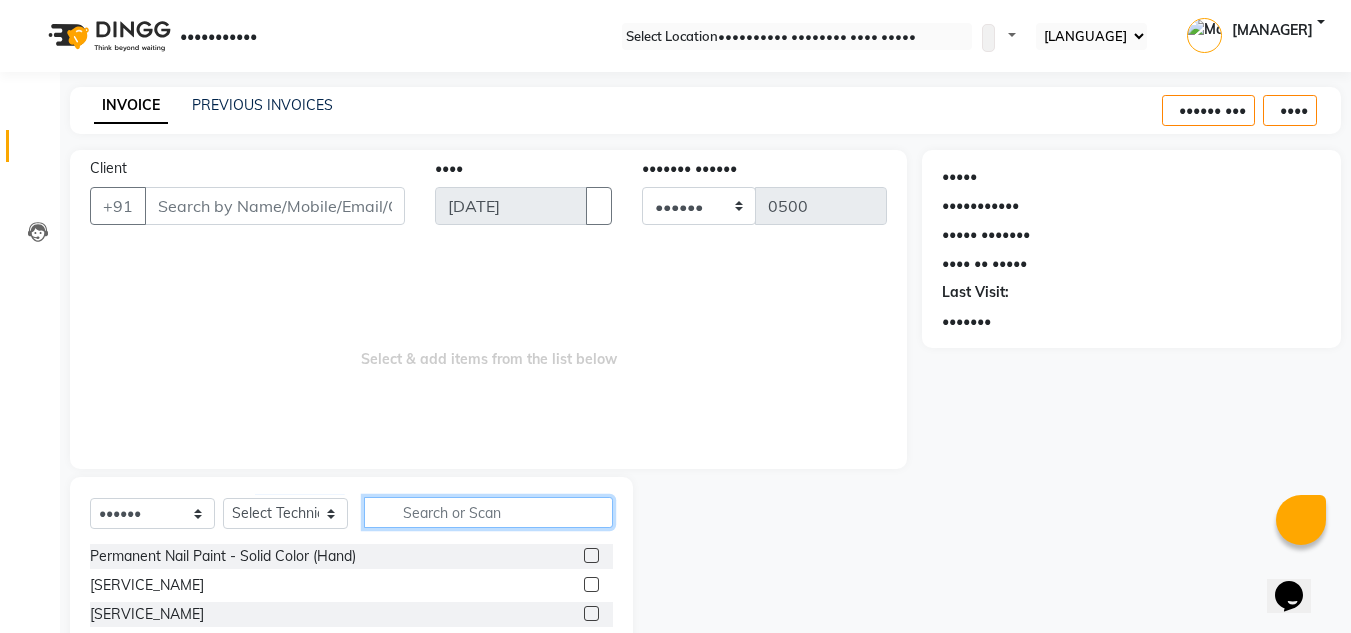 click at bounding box center [488, 512] 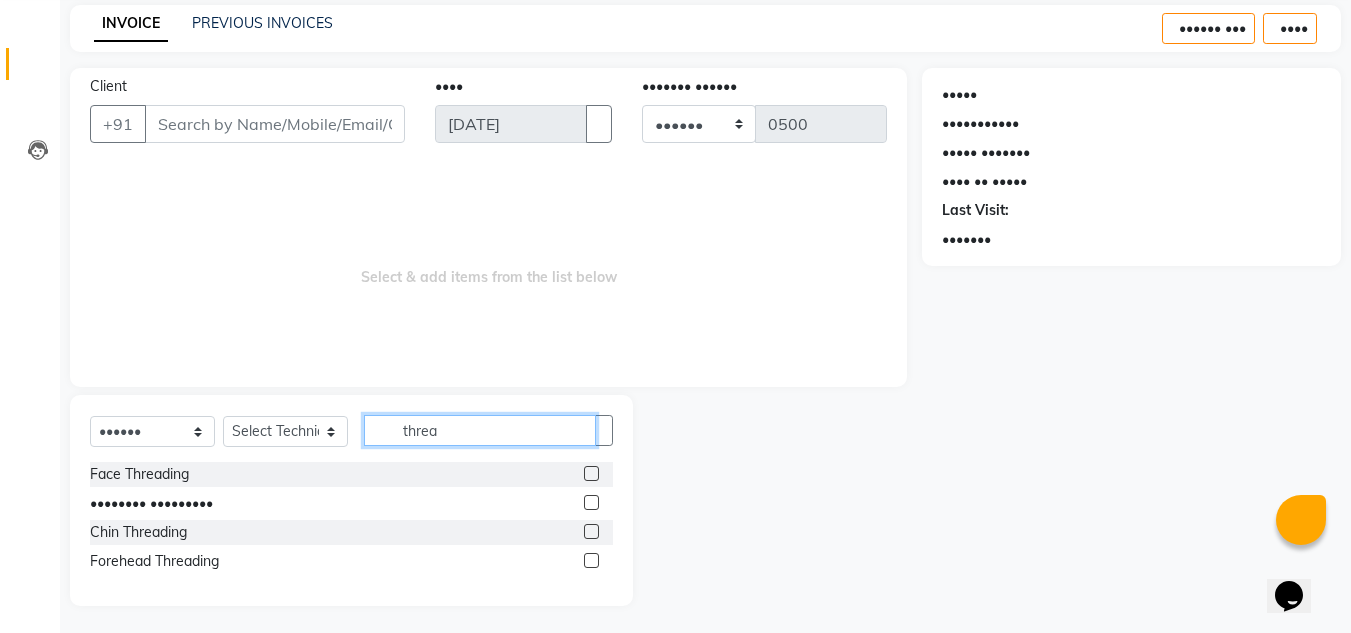 scroll, scrollTop: 84, scrollLeft: 0, axis: vertical 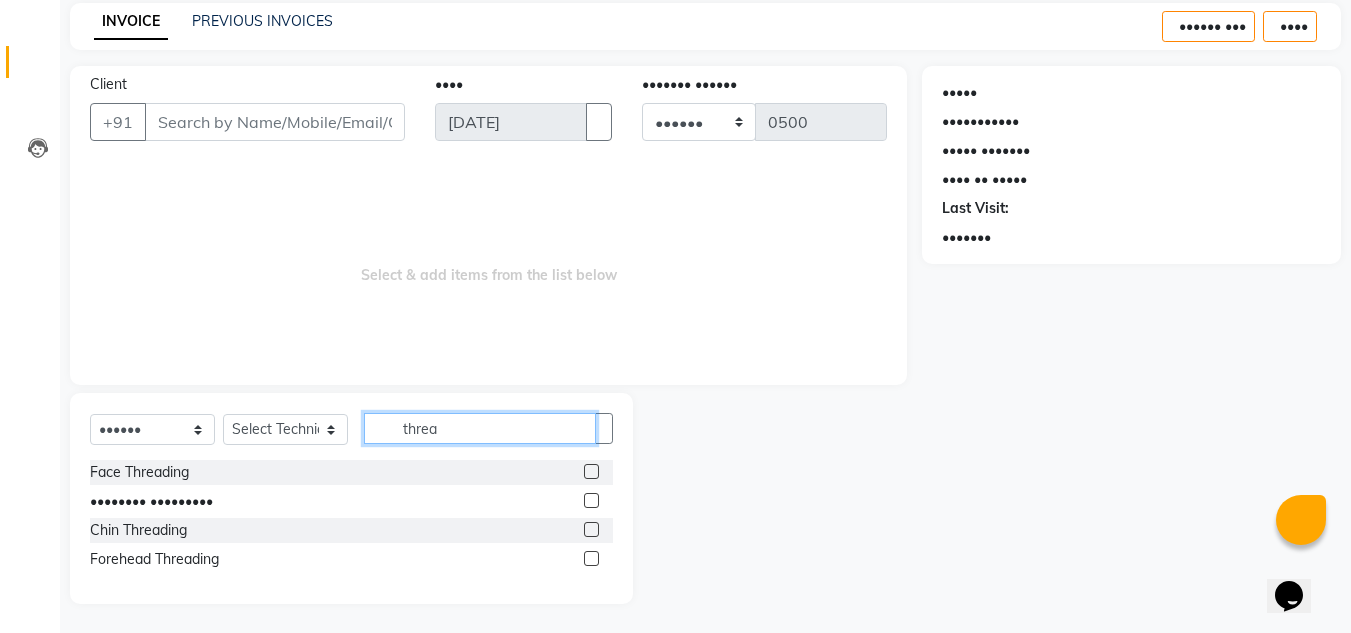 type on "threa" 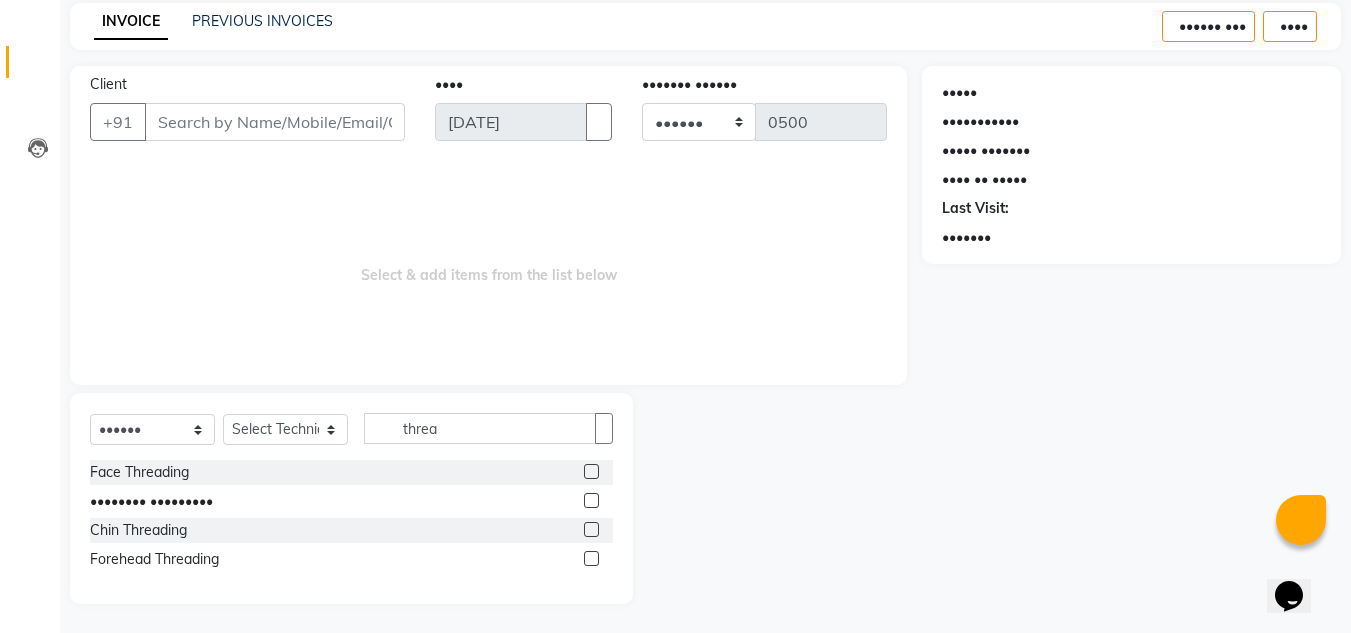 click at bounding box center [591, 471] 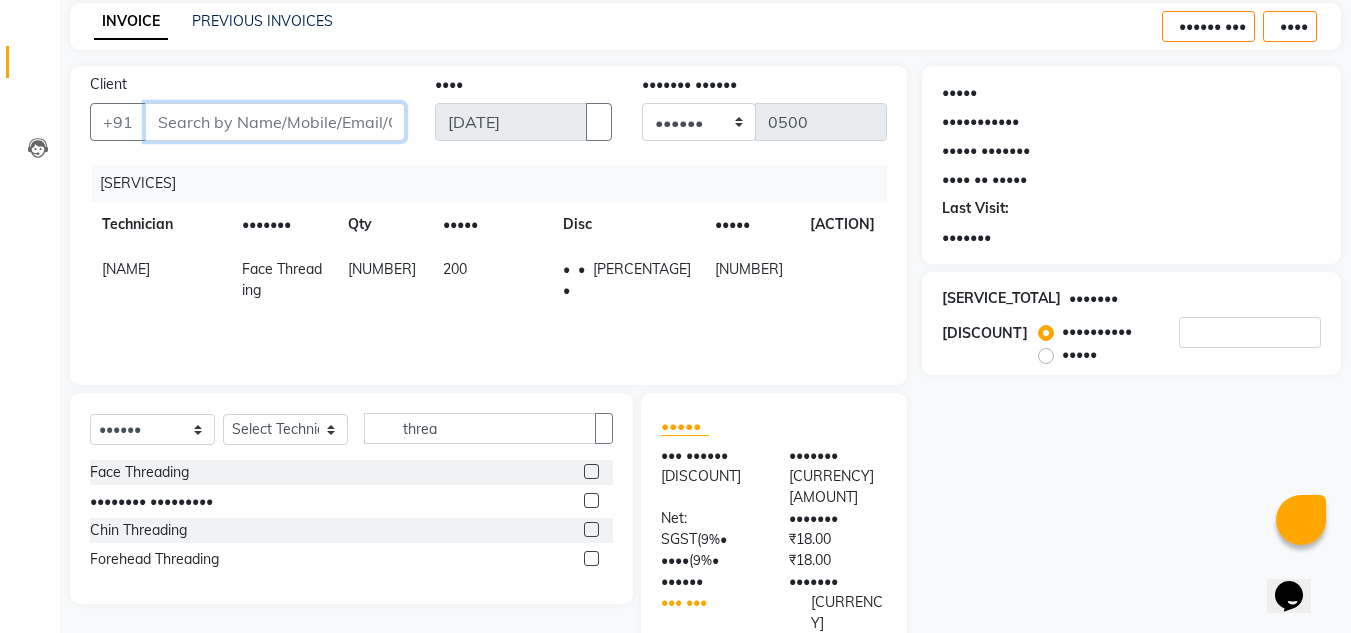 click on "Client" at bounding box center (275, 122) 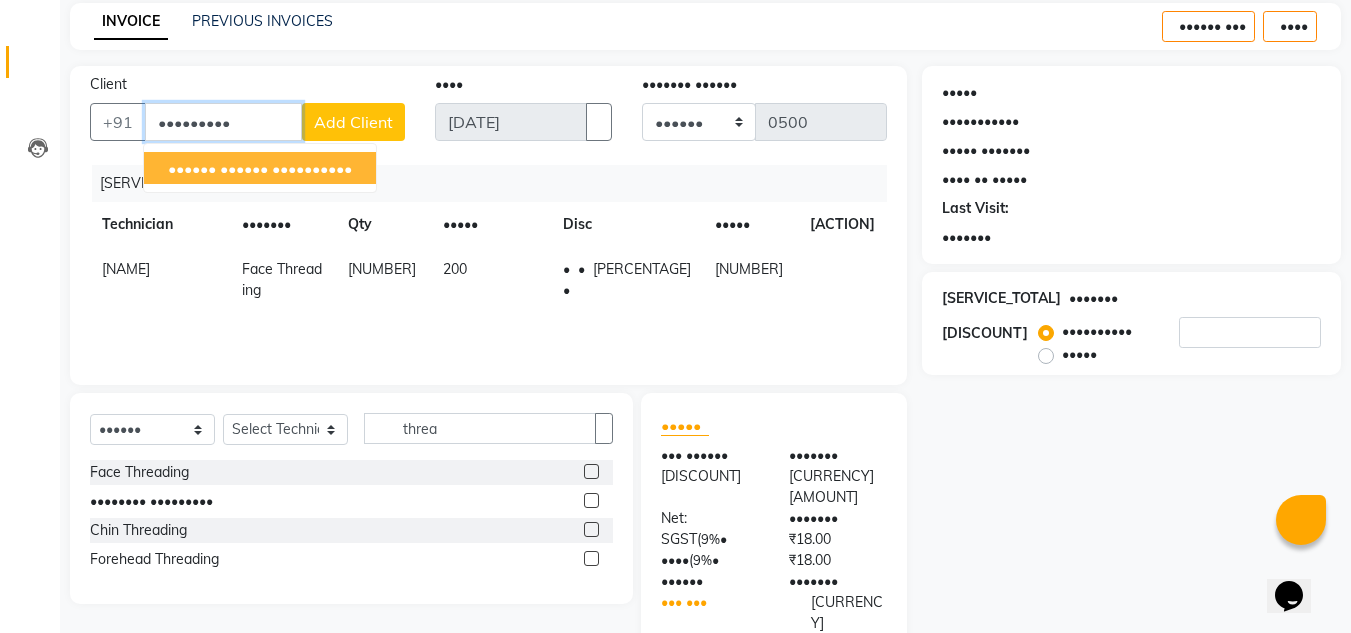 click on "[FIRST] [LAST] [PHONE]" at bounding box center (260, 168) 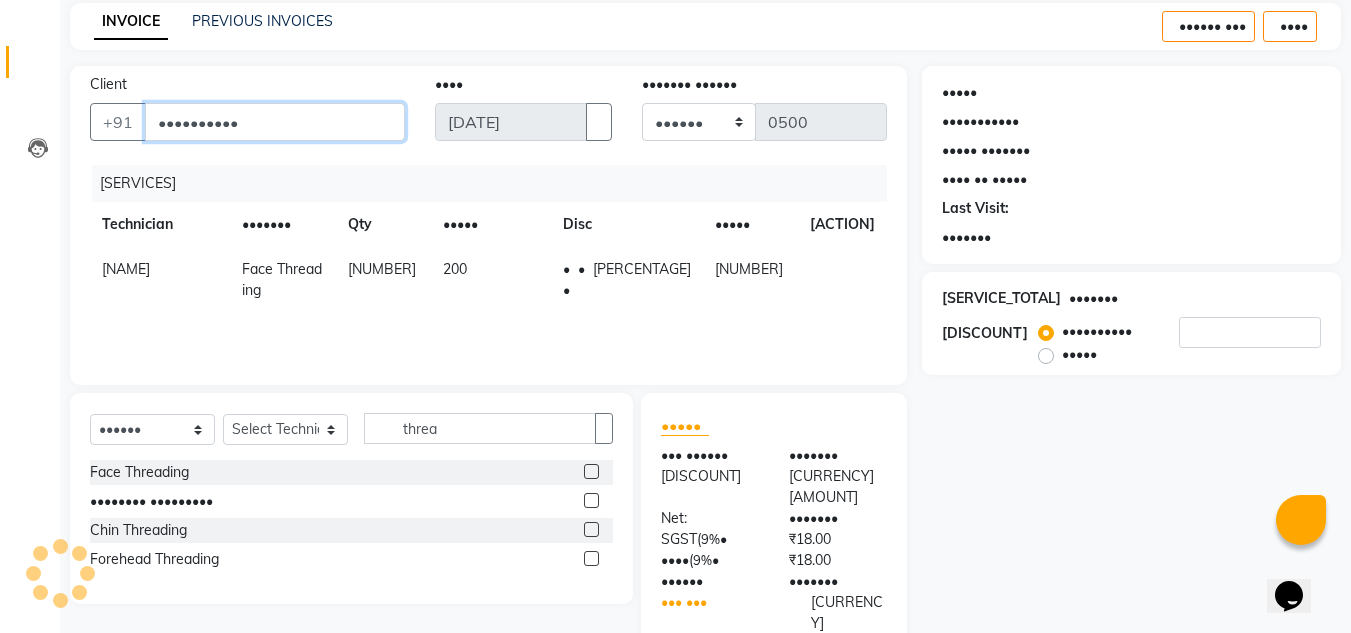 type on "••••••••••" 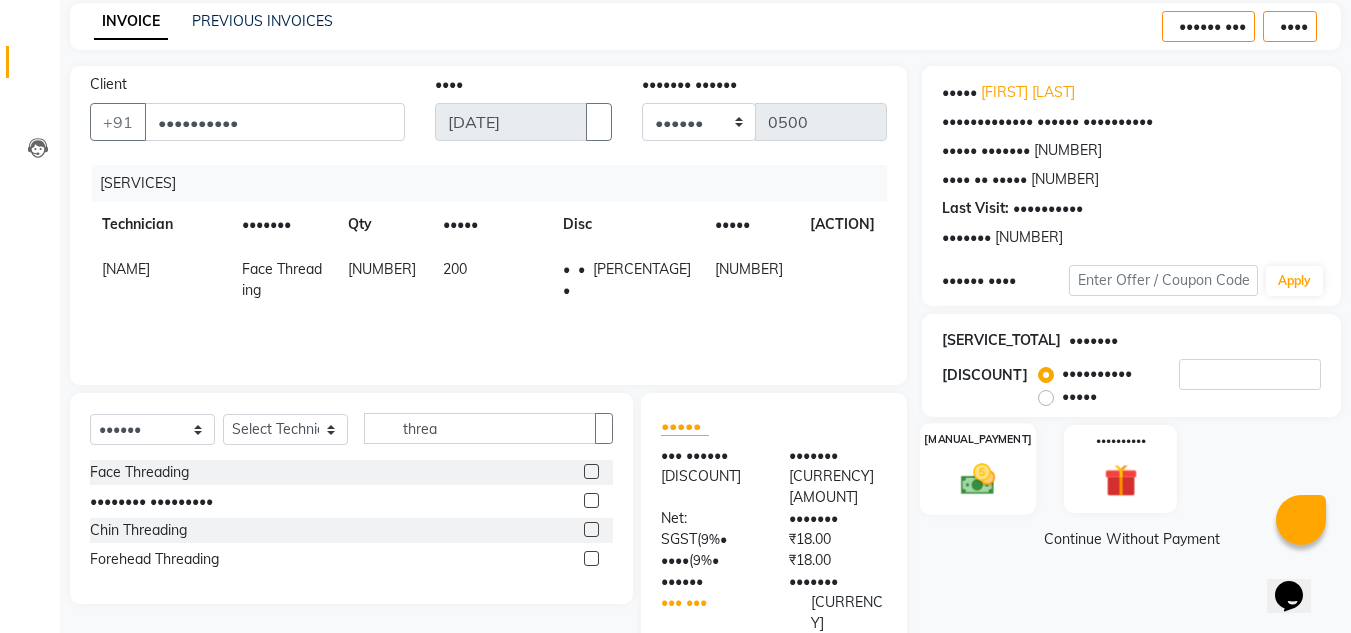 click at bounding box center (978, 479) 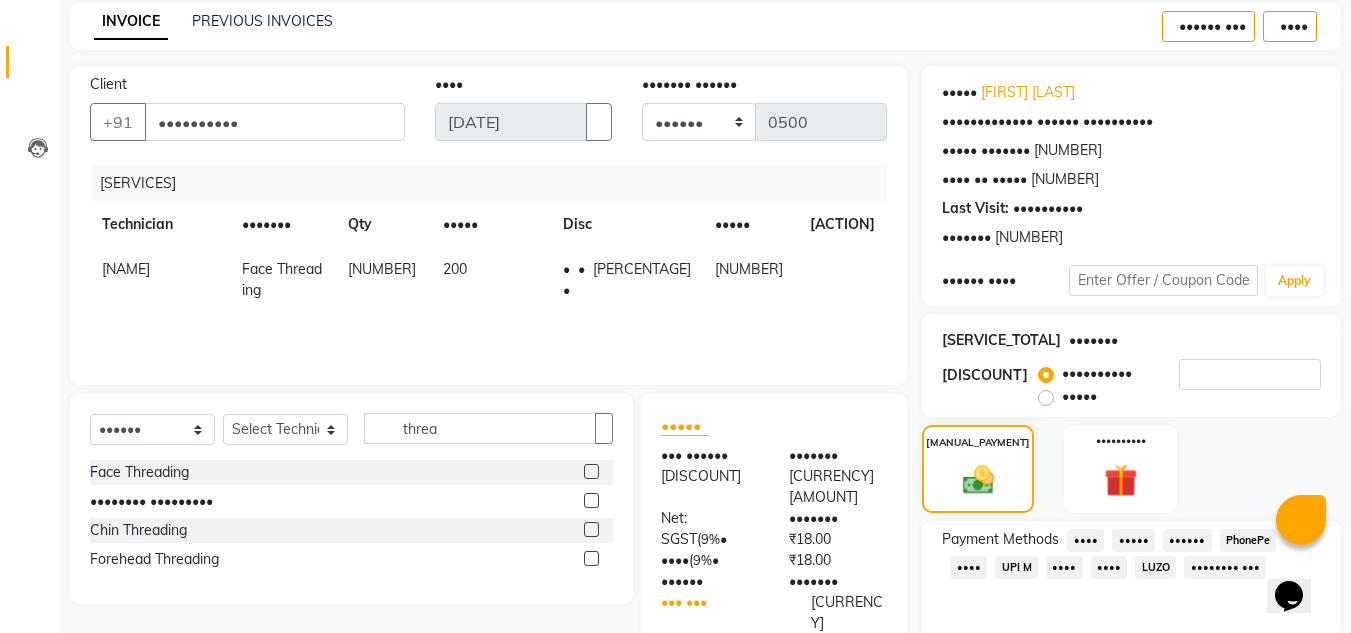 scroll, scrollTop: 170, scrollLeft: 0, axis: vertical 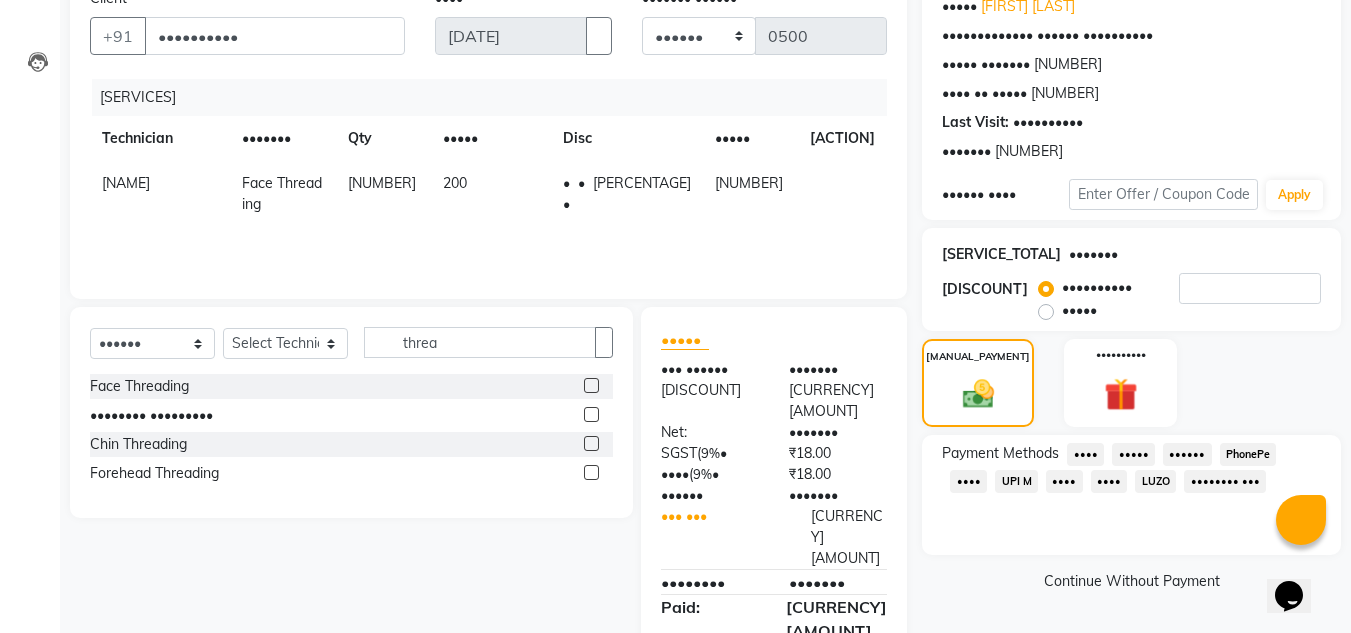 click on "••••" at bounding box center [1085, 454] 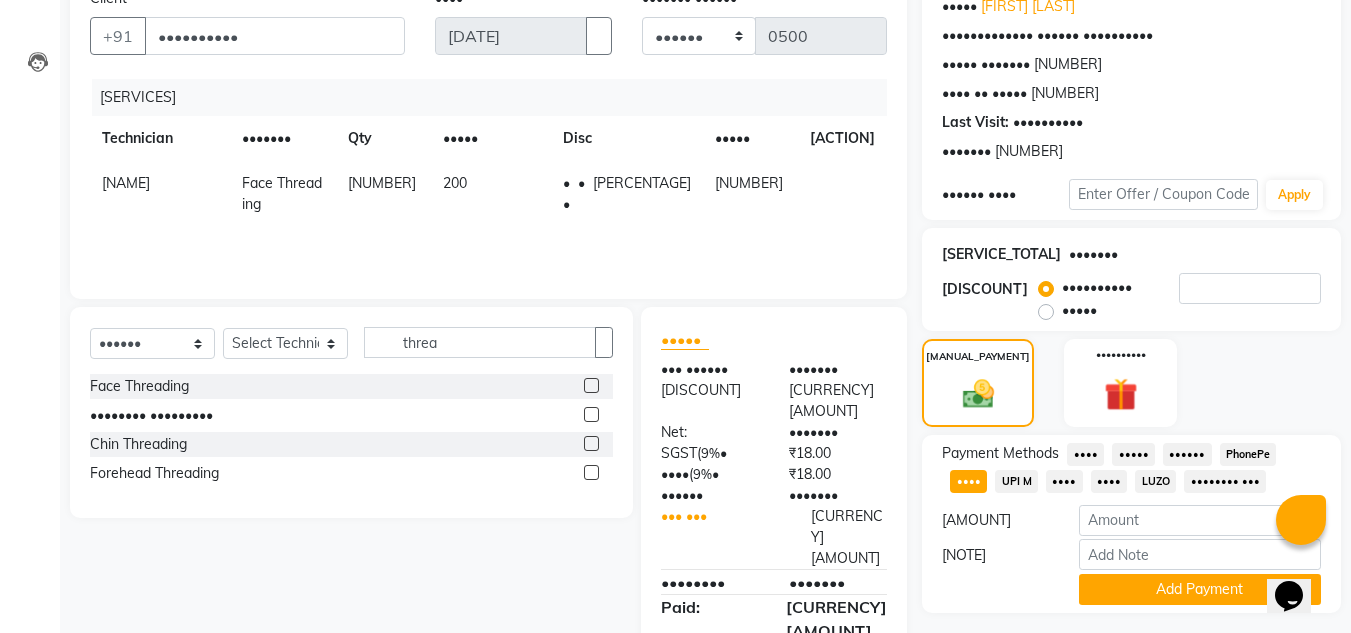 scroll, scrollTop: 226, scrollLeft: 0, axis: vertical 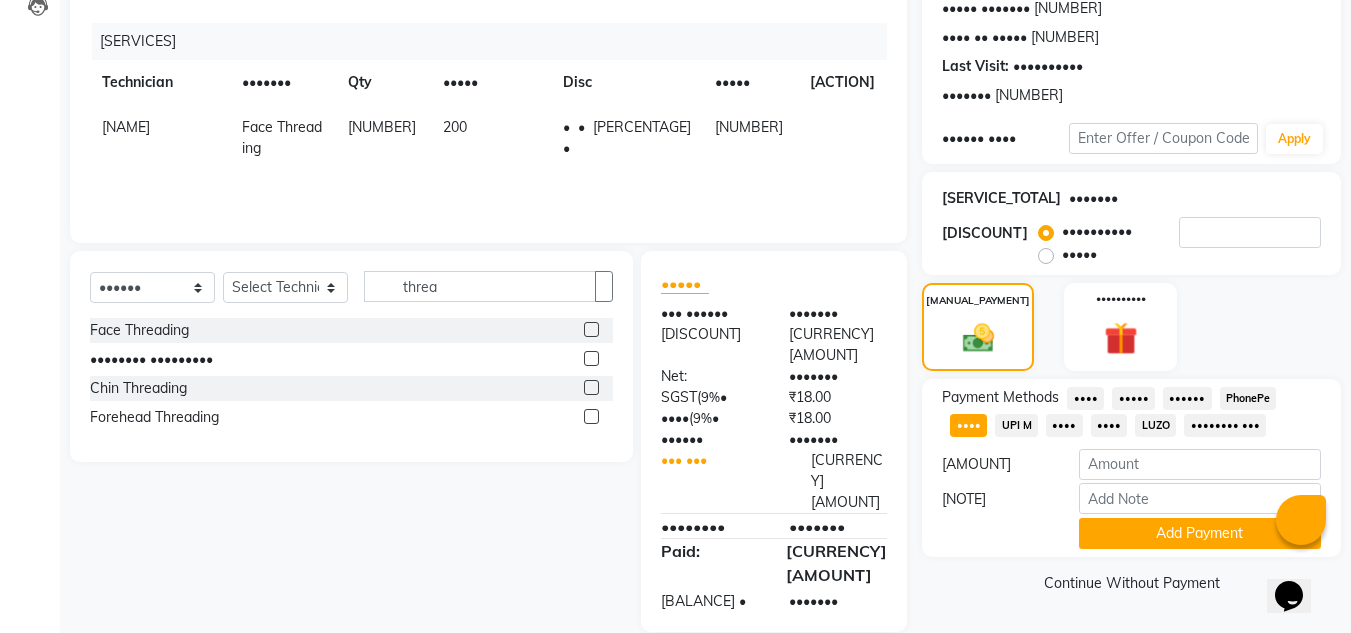 click on "200" at bounding box center [126, 127] 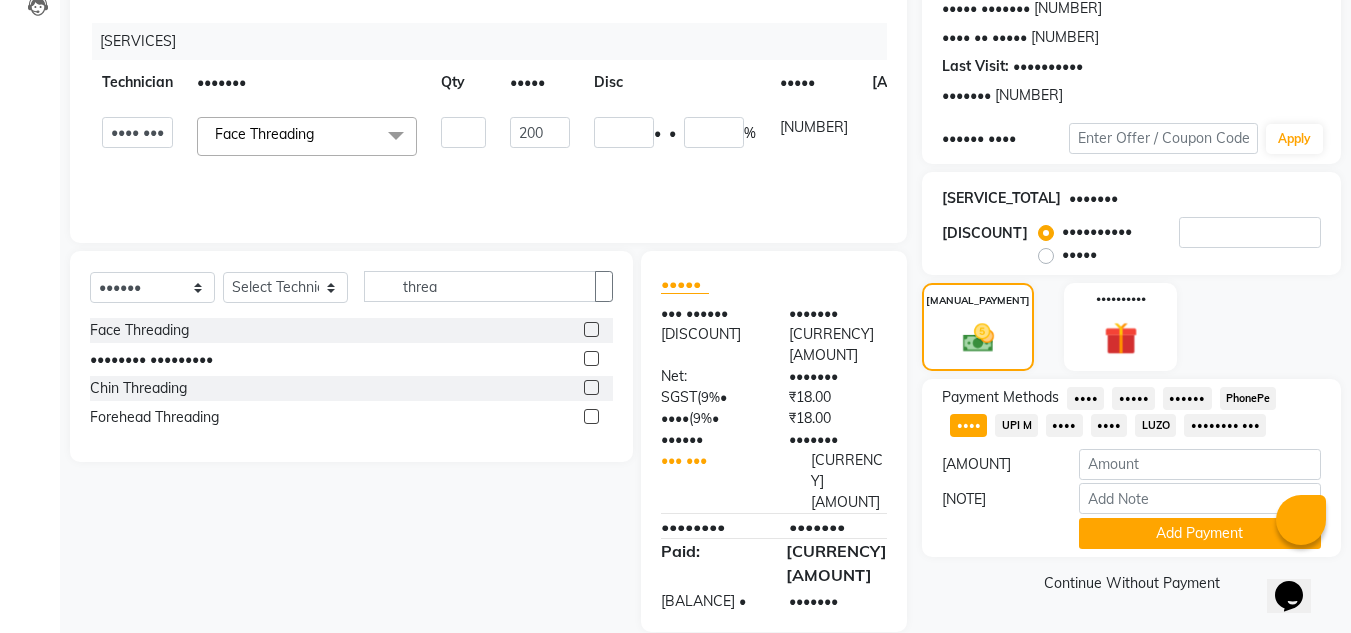click on "[NUMBER]" at bounding box center (463, 136) 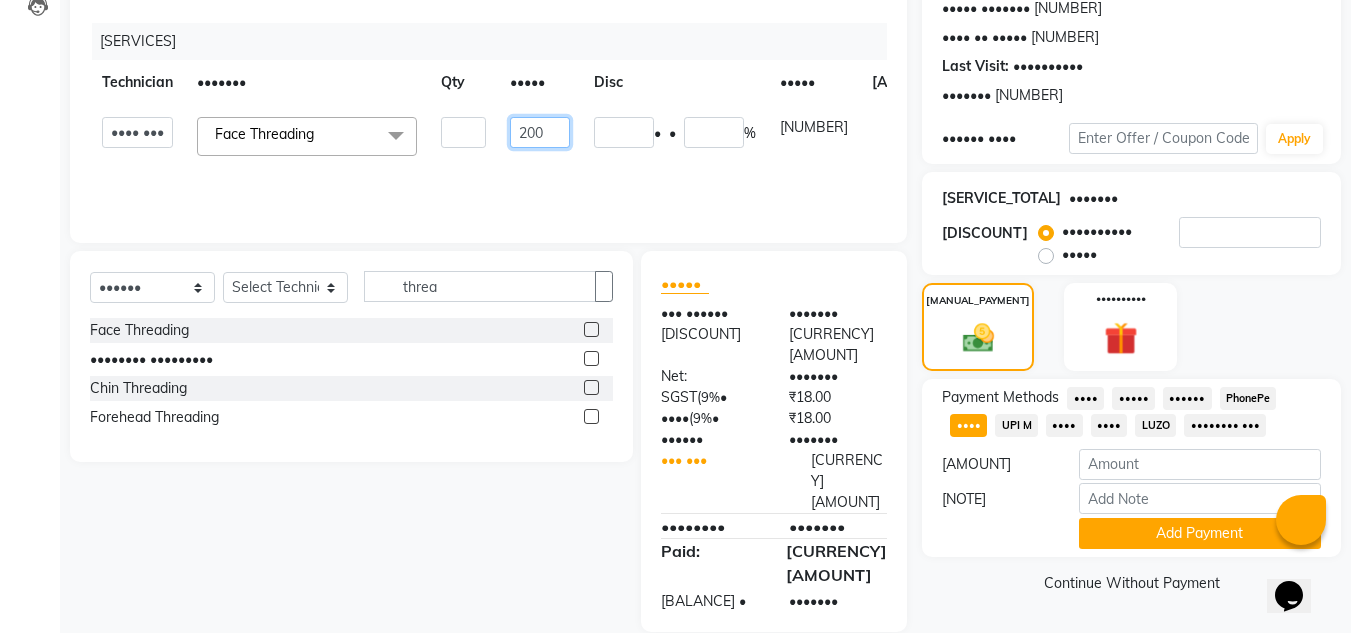 click on "200" at bounding box center [463, 132] 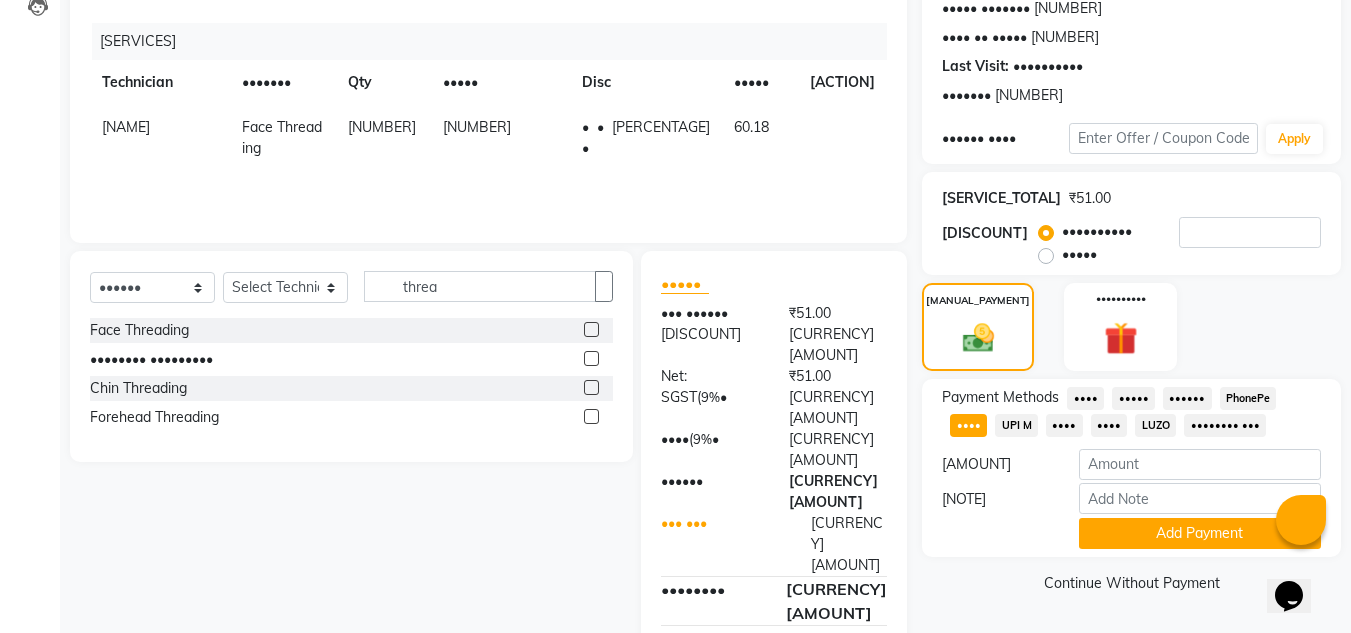click on "[NUMBER]" at bounding box center [500, 138] 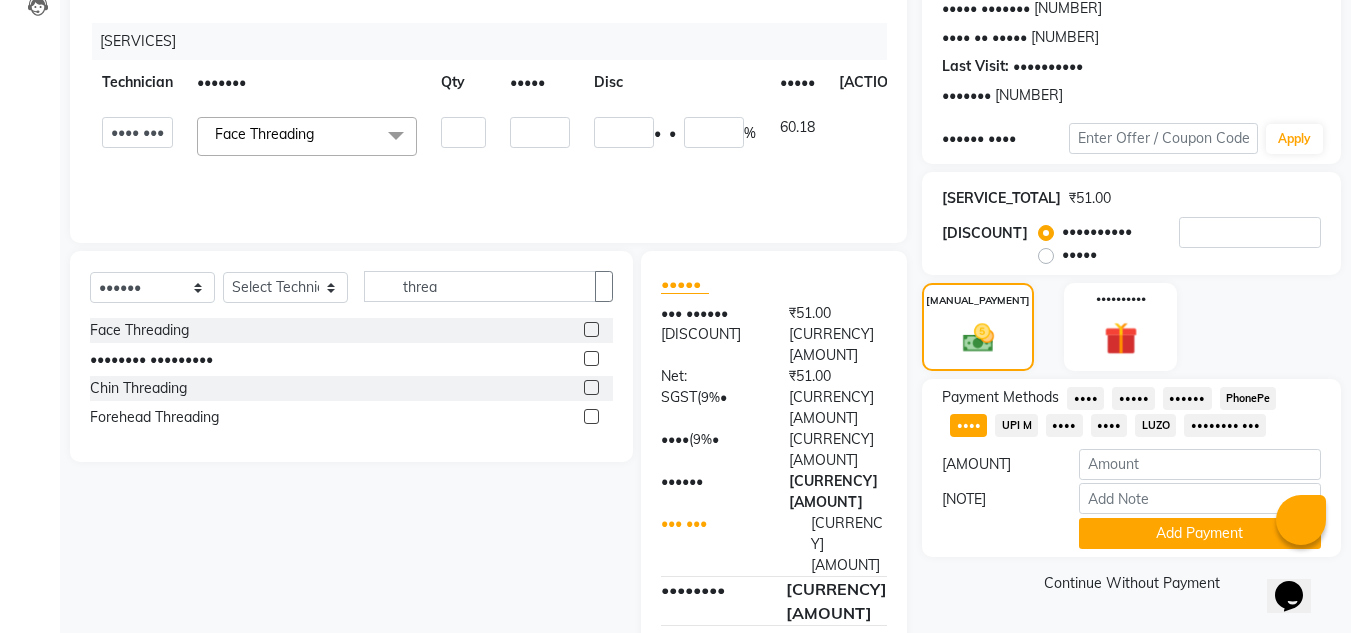 click on "••••••" at bounding box center [1085, 398] 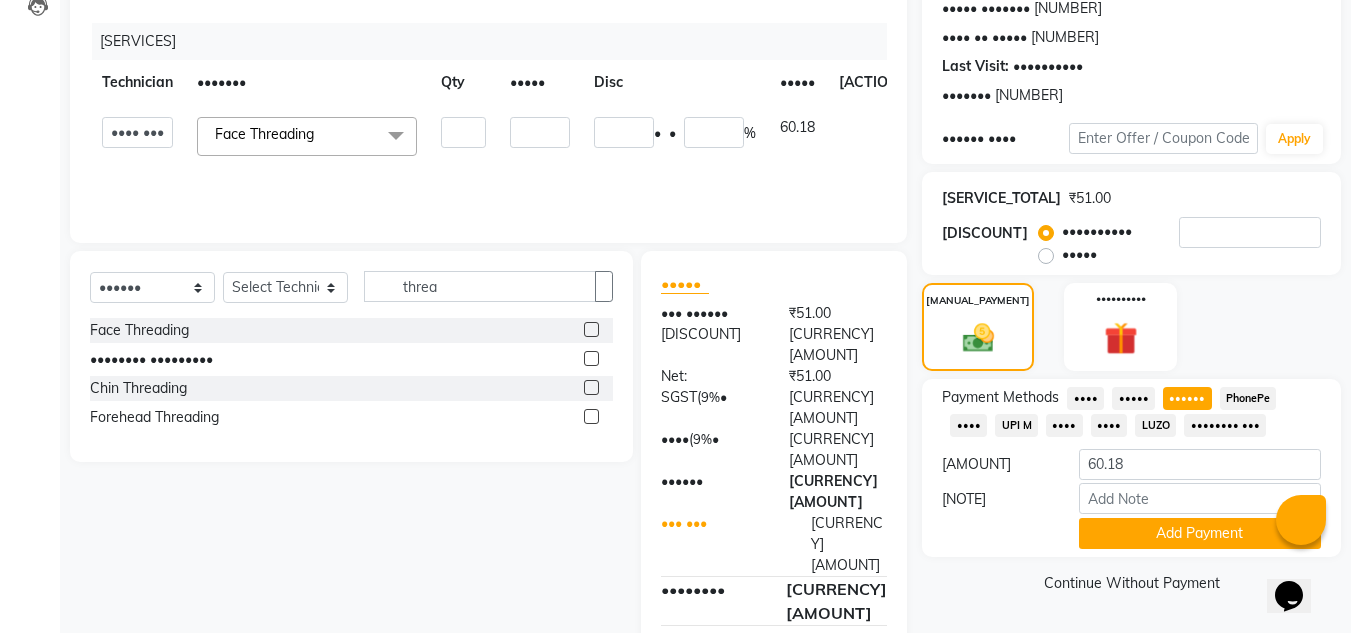 click on "••••" at bounding box center [1085, 398] 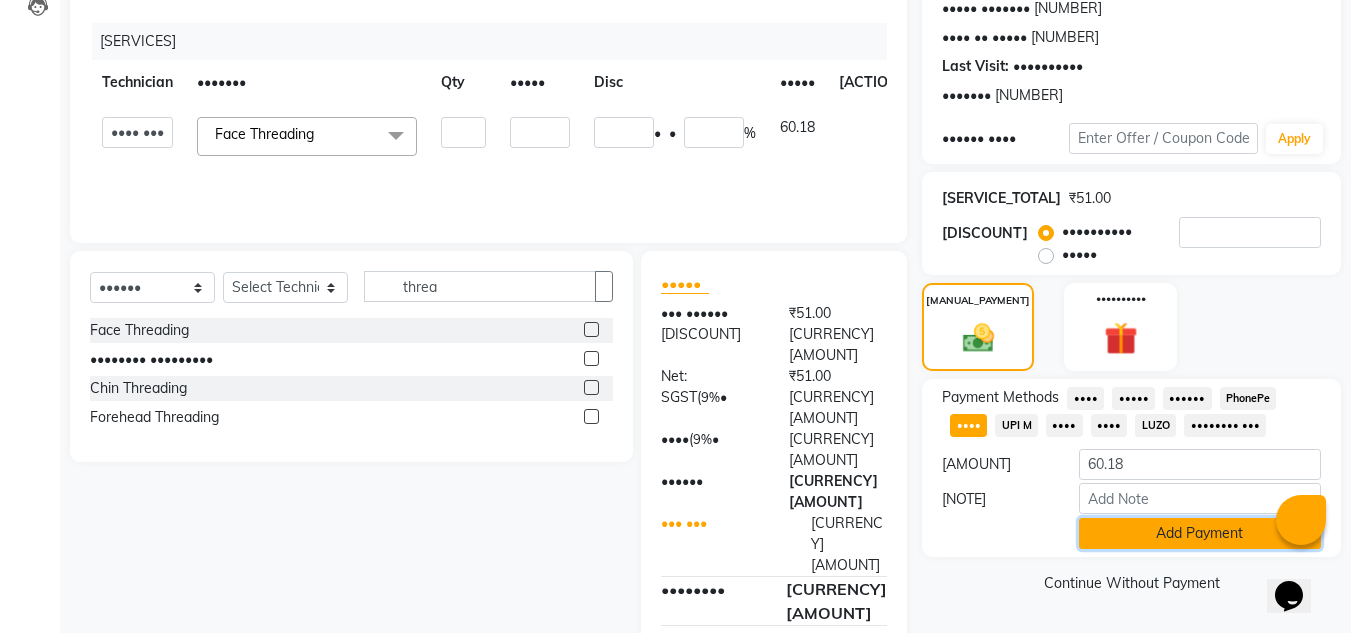 click on "Add Payment" at bounding box center [1200, 533] 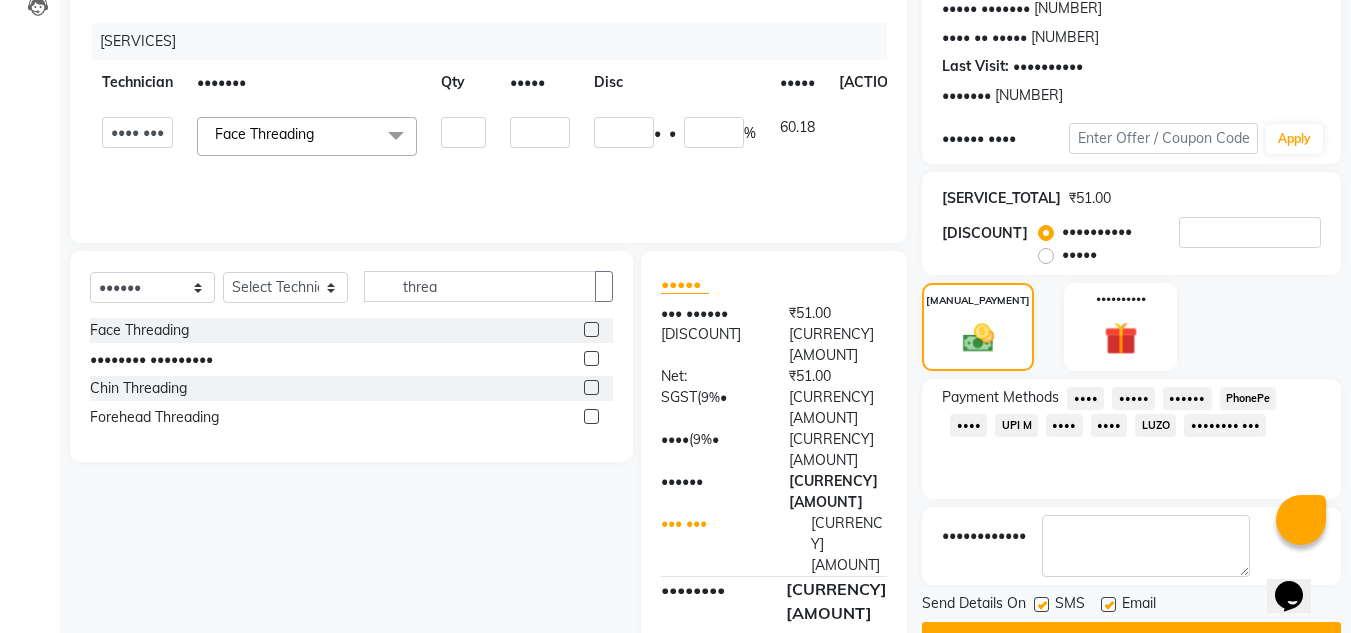 scroll, scrollTop: 283, scrollLeft: 0, axis: vertical 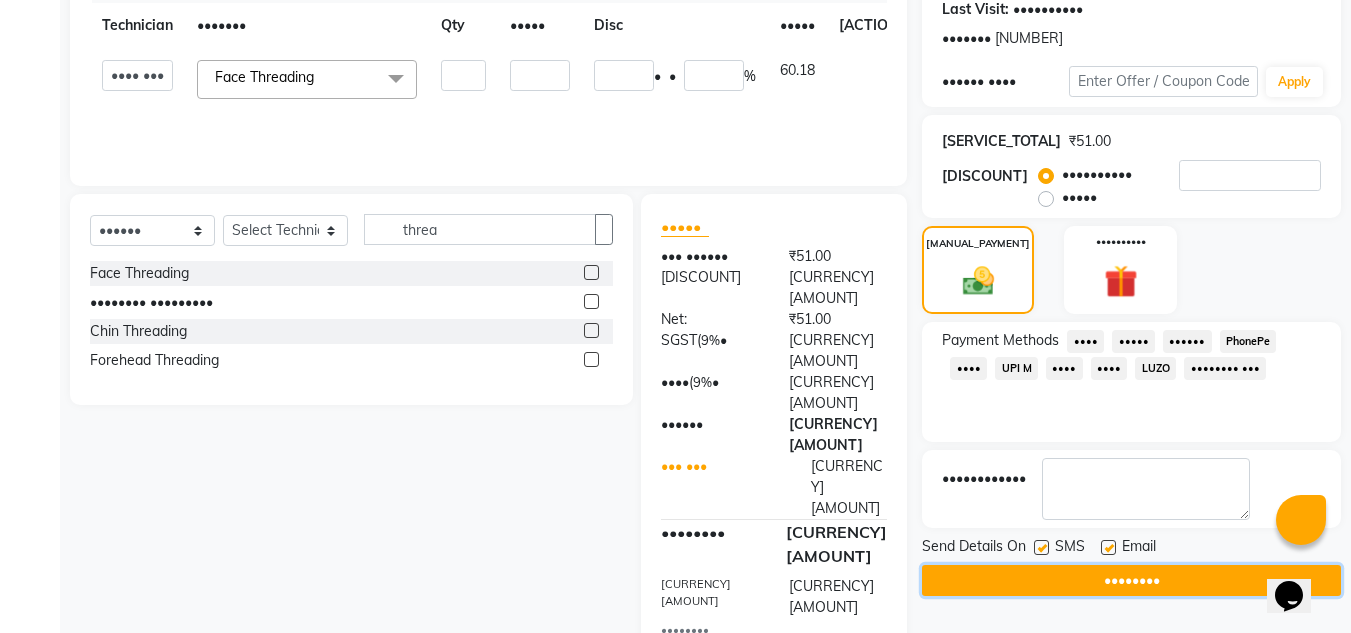 click on "••••••••" at bounding box center [1131, 580] 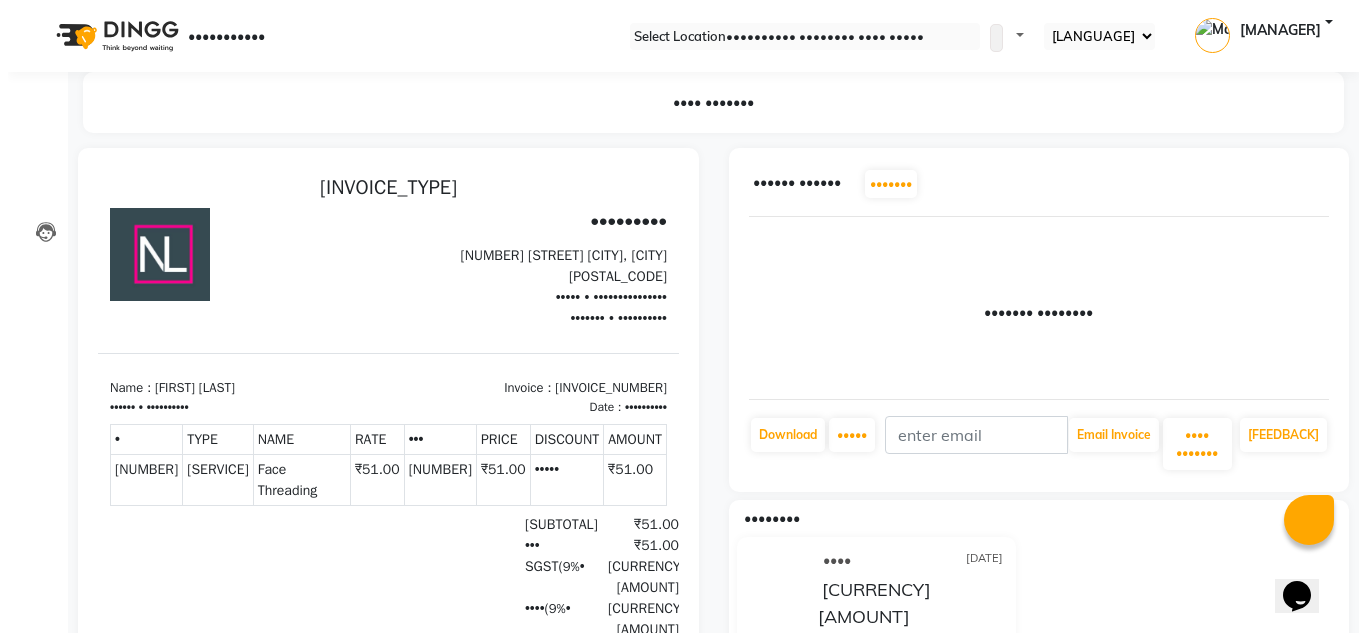 scroll, scrollTop: 0, scrollLeft: 0, axis: both 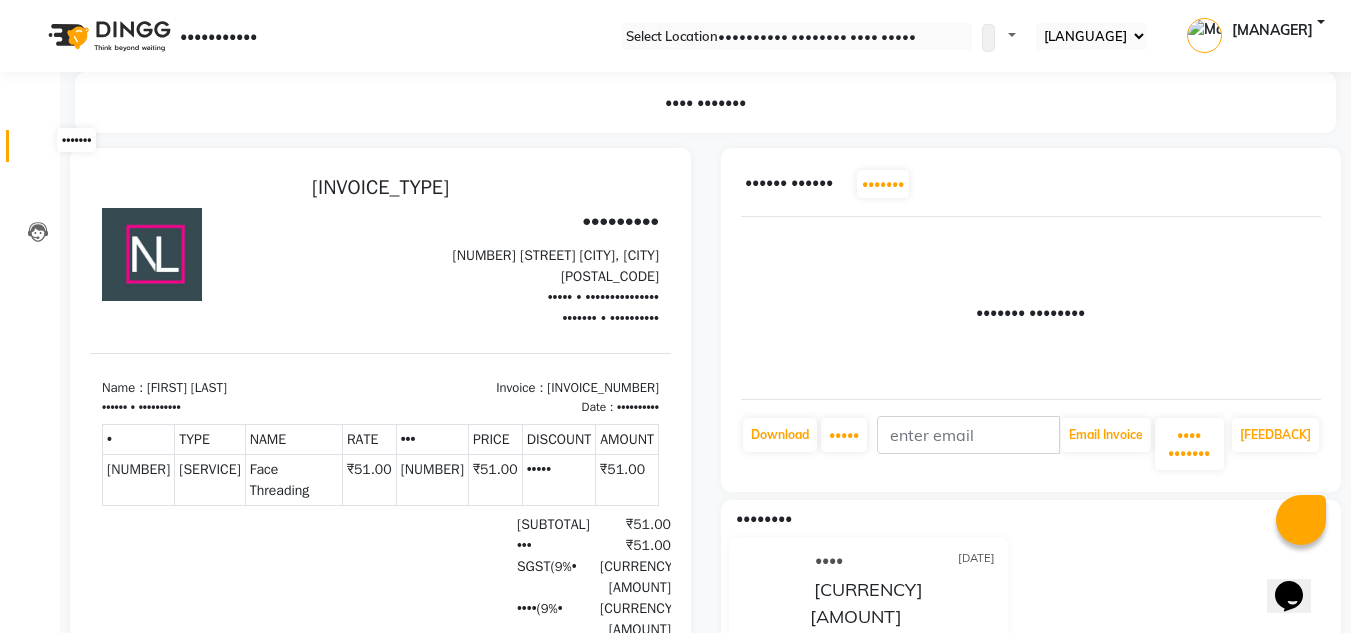 click at bounding box center [38, 151] 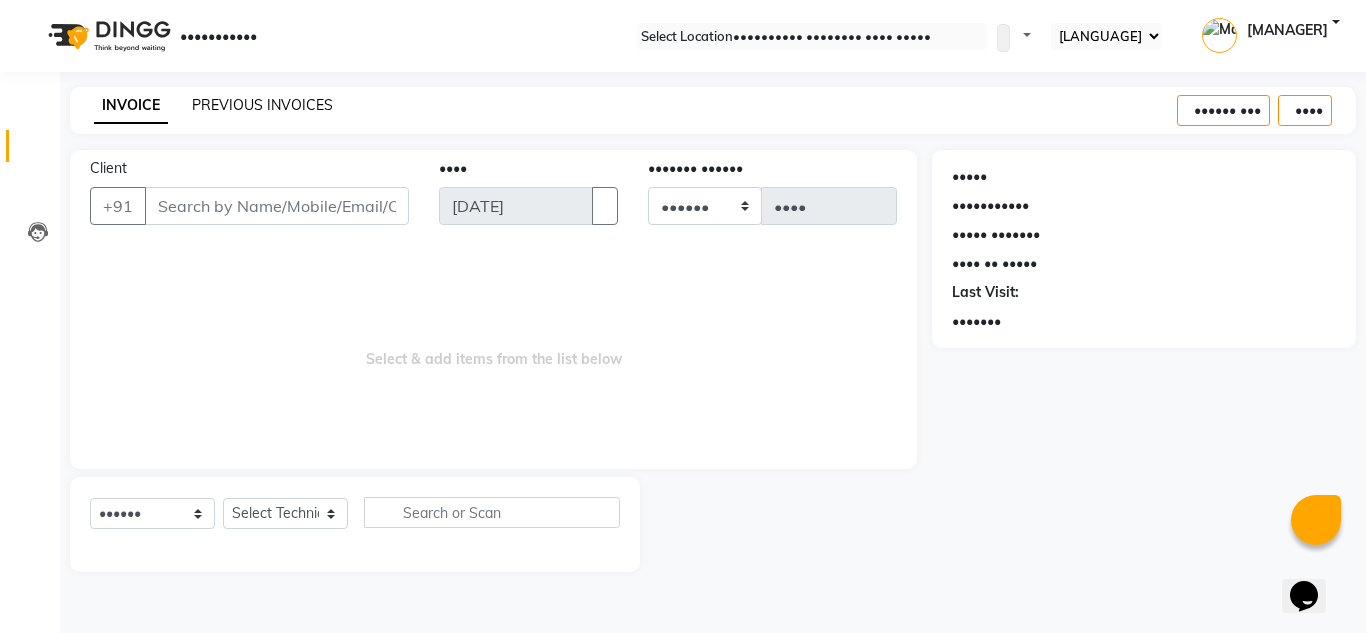click on "••••••• •••••••• •••••••• •••••• •••   ••••" at bounding box center [713, 110] 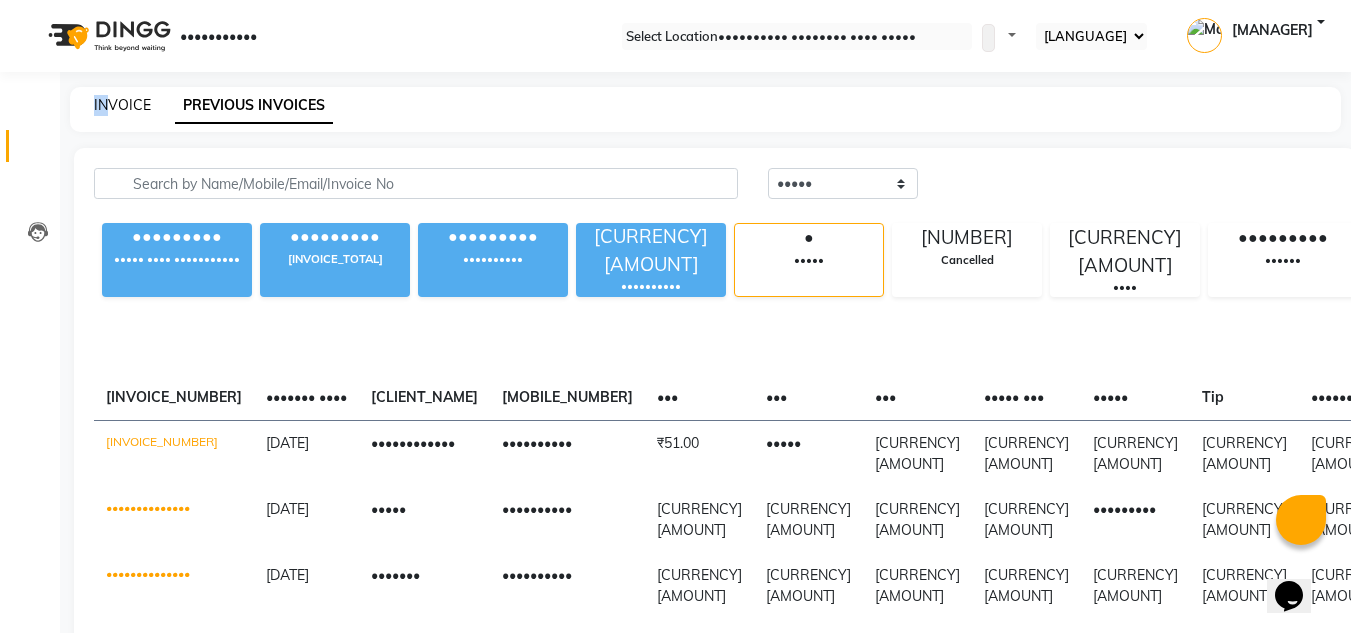 drag, startPoint x: 89, startPoint y: 92, endPoint x: 114, endPoint y: 103, distance: 27.313 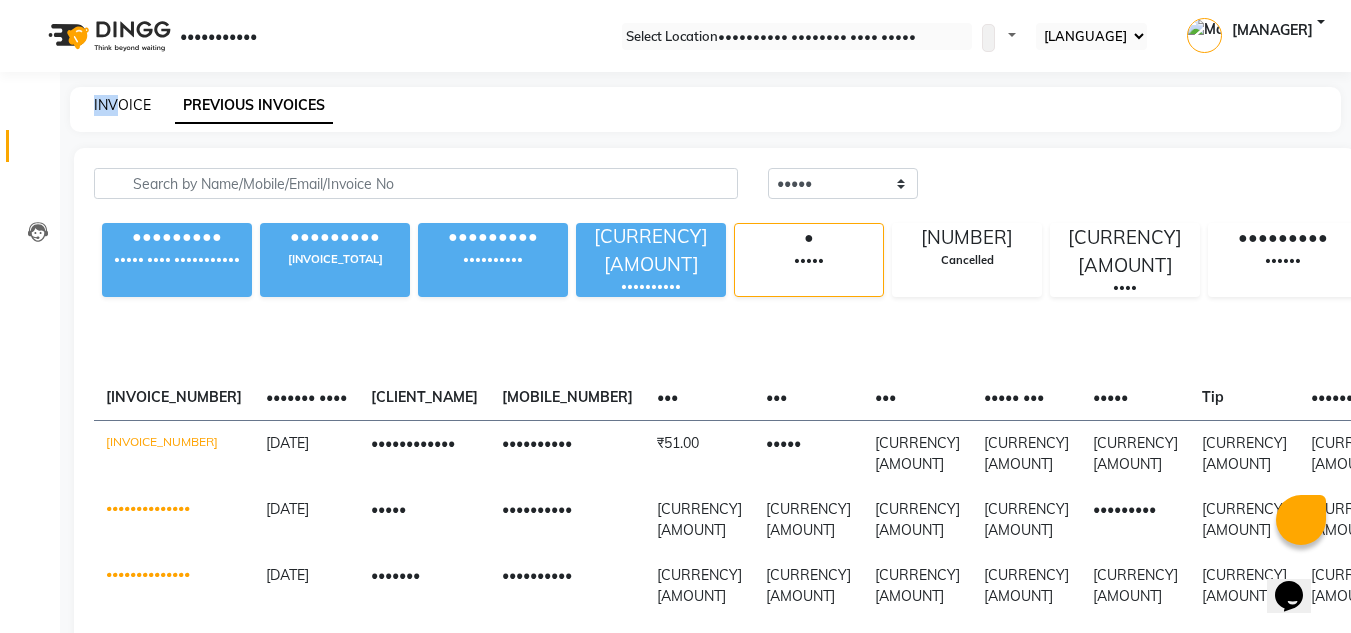 click on "INVOICE" at bounding box center (122, 105) 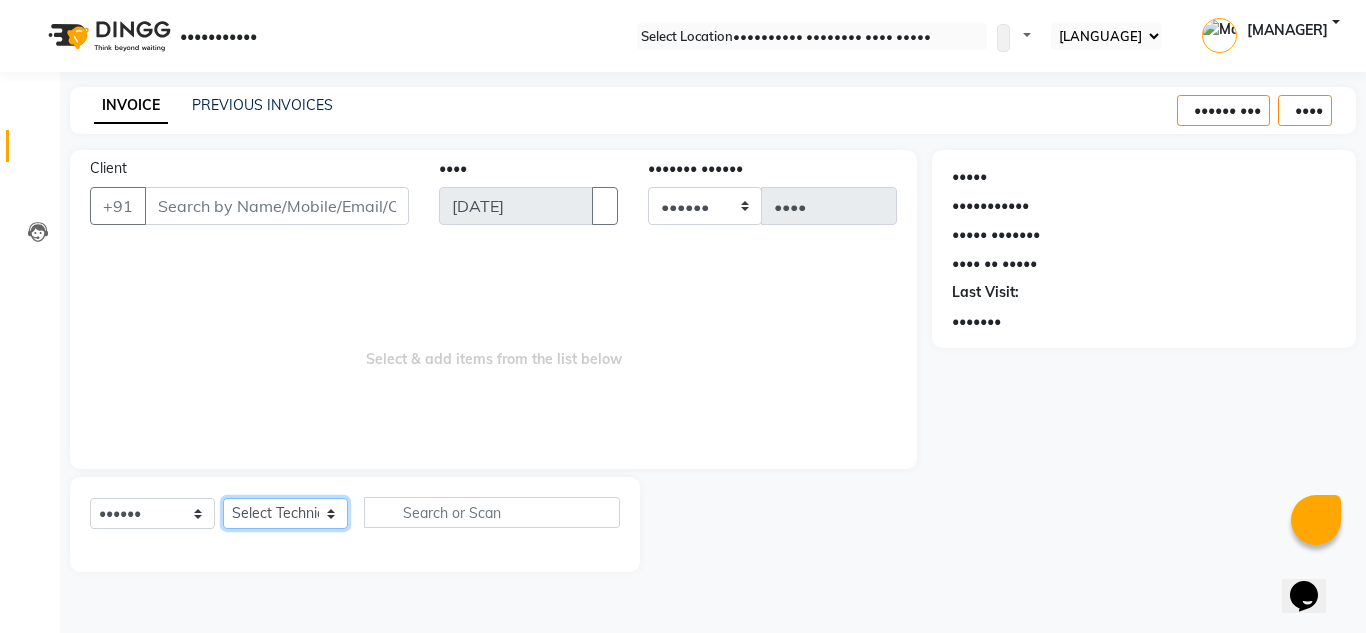 click on "Select Technician [PERSON] [PERSON] [PERSON] [PERSON] [PERSON] [PERSON] [PERSON] [PERSON] [PERSON] [PERSON]" at bounding box center [285, 513] 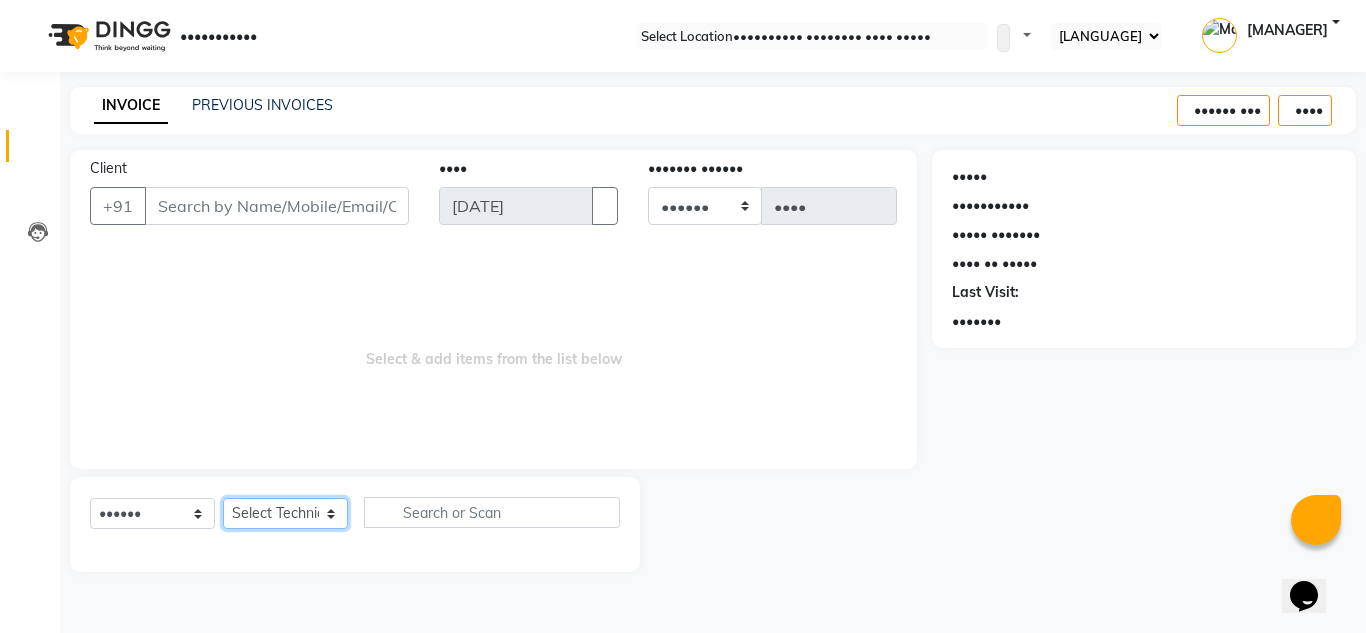 select on "[NUMBER]" 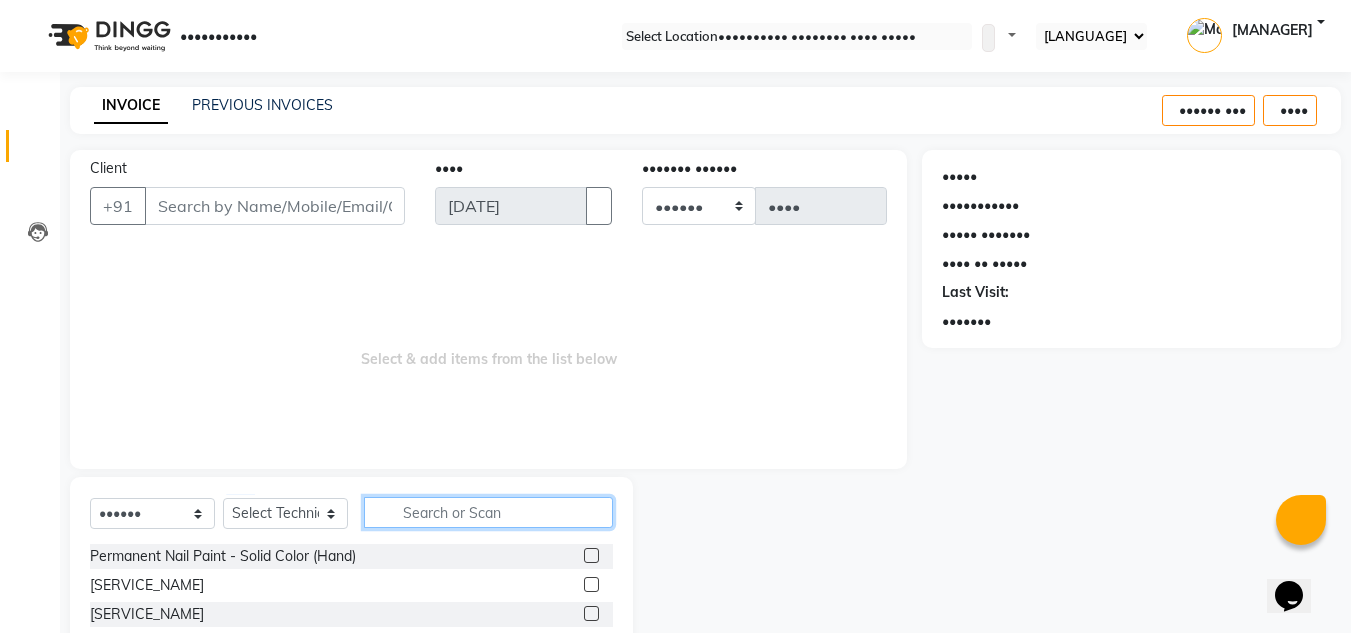 click at bounding box center [488, 512] 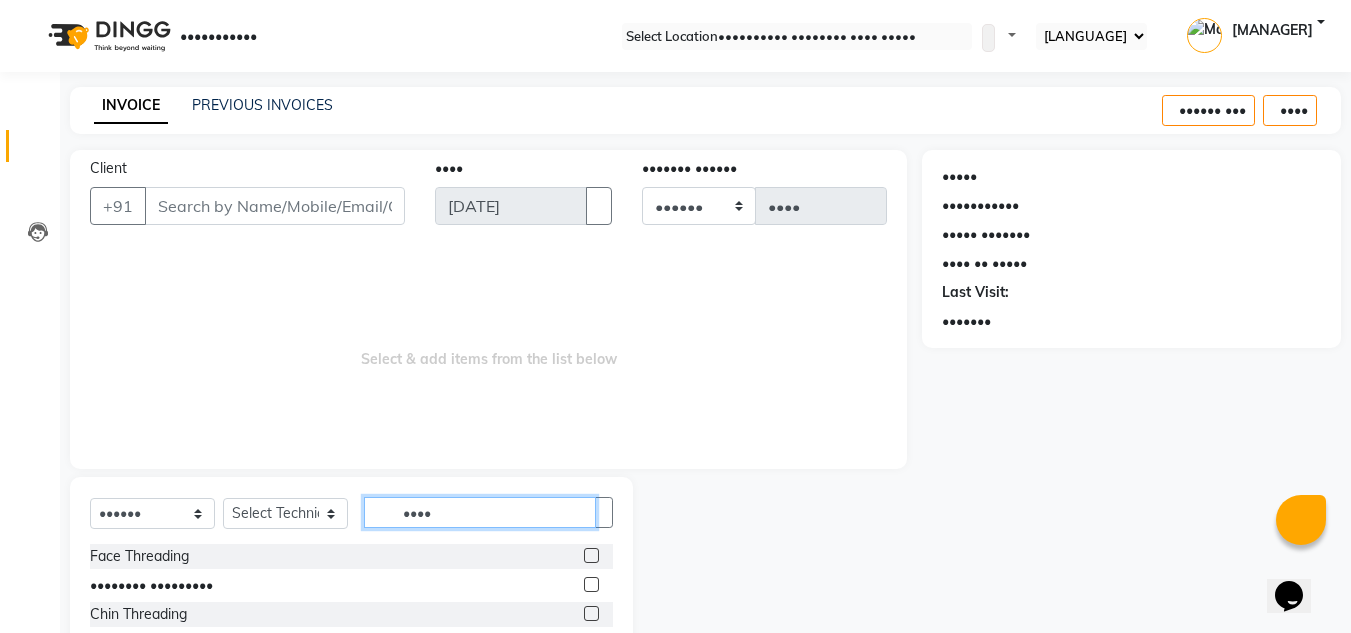 type on "••••" 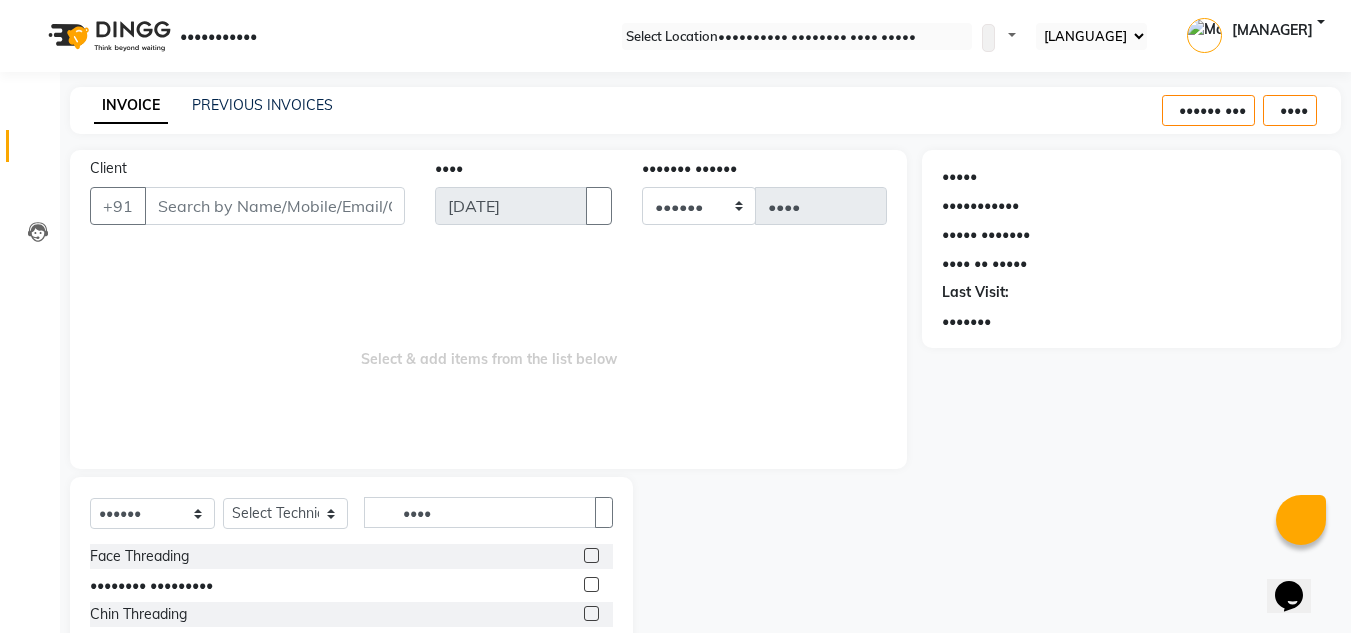 click at bounding box center [591, 555] 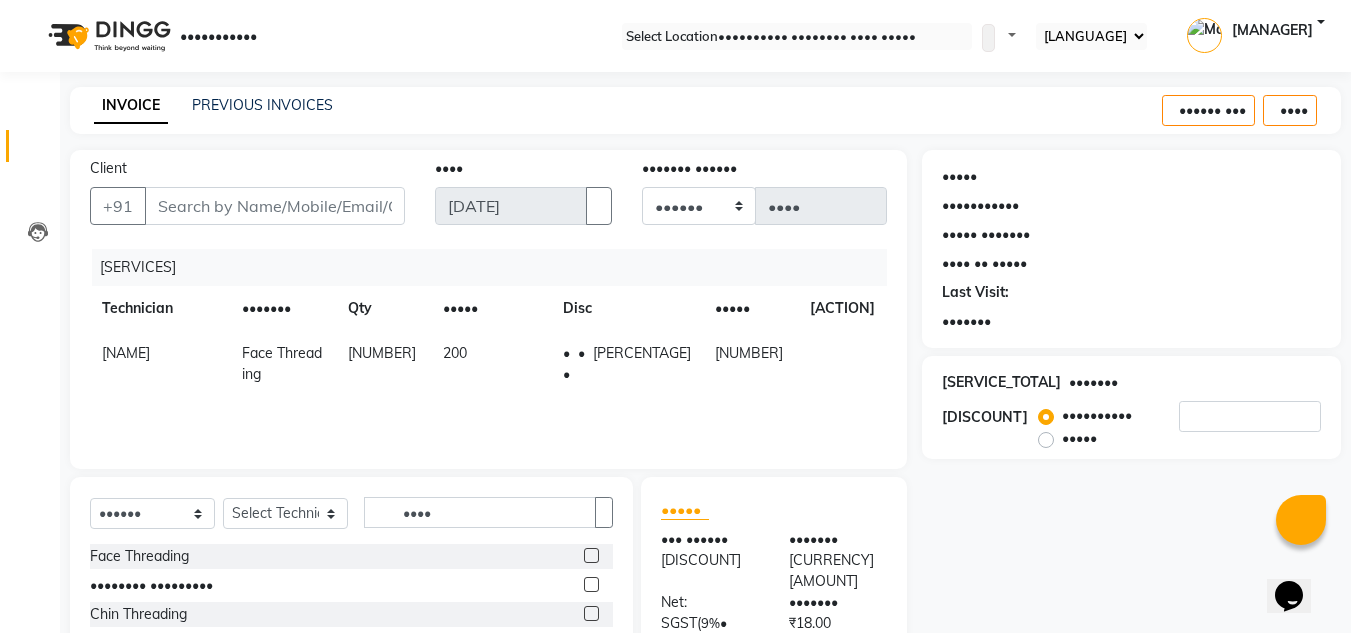 click on "200" at bounding box center (126, 353) 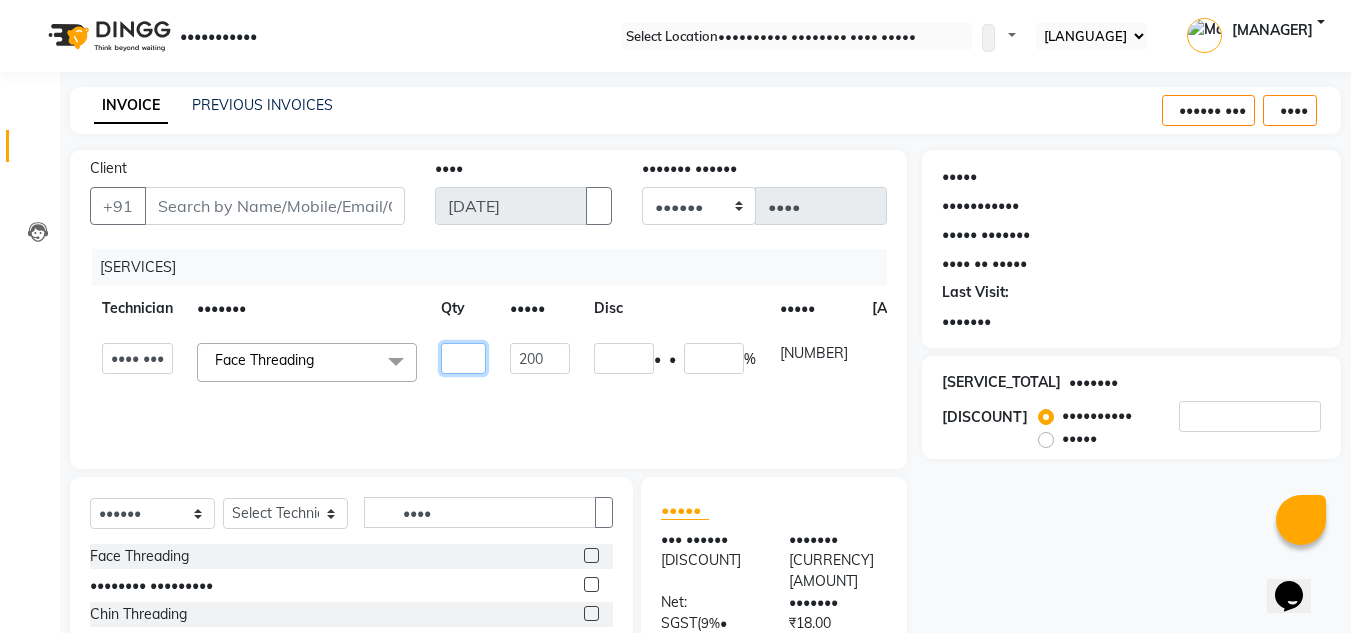 click on "[NUMBER]" at bounding box center (463, 358) 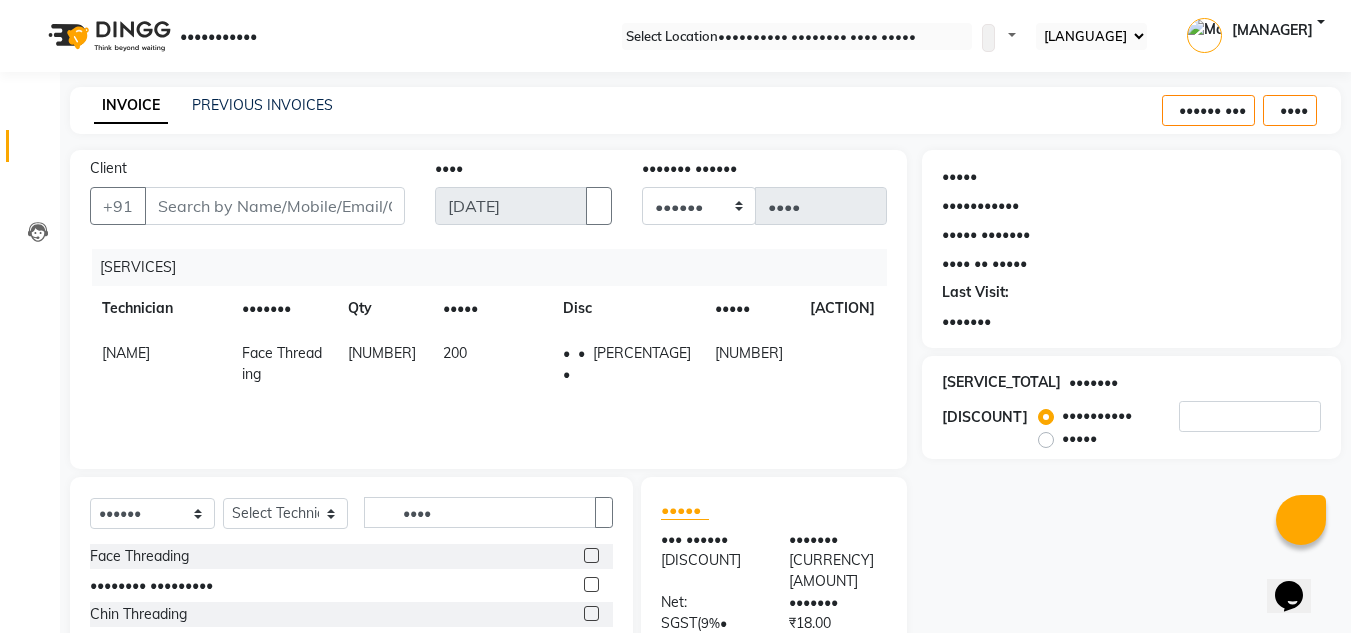 click on "200" at bounding box center [490, 364] 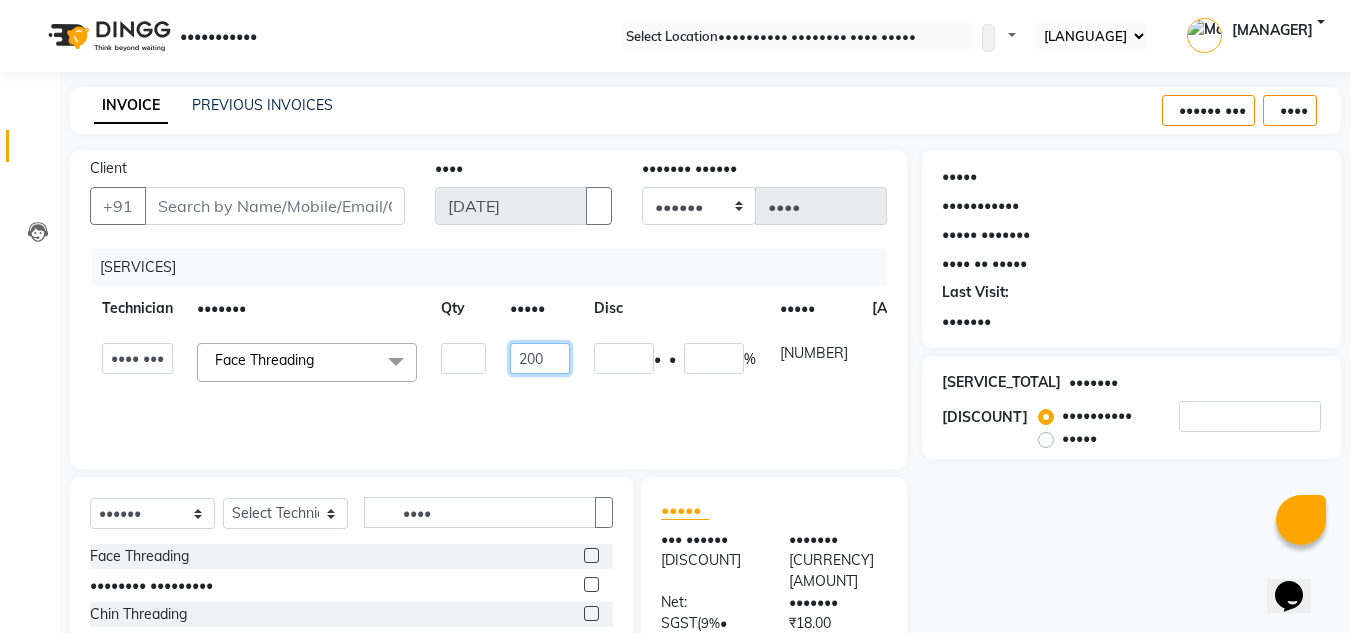 click on "200" at bounding box center [463, 358] 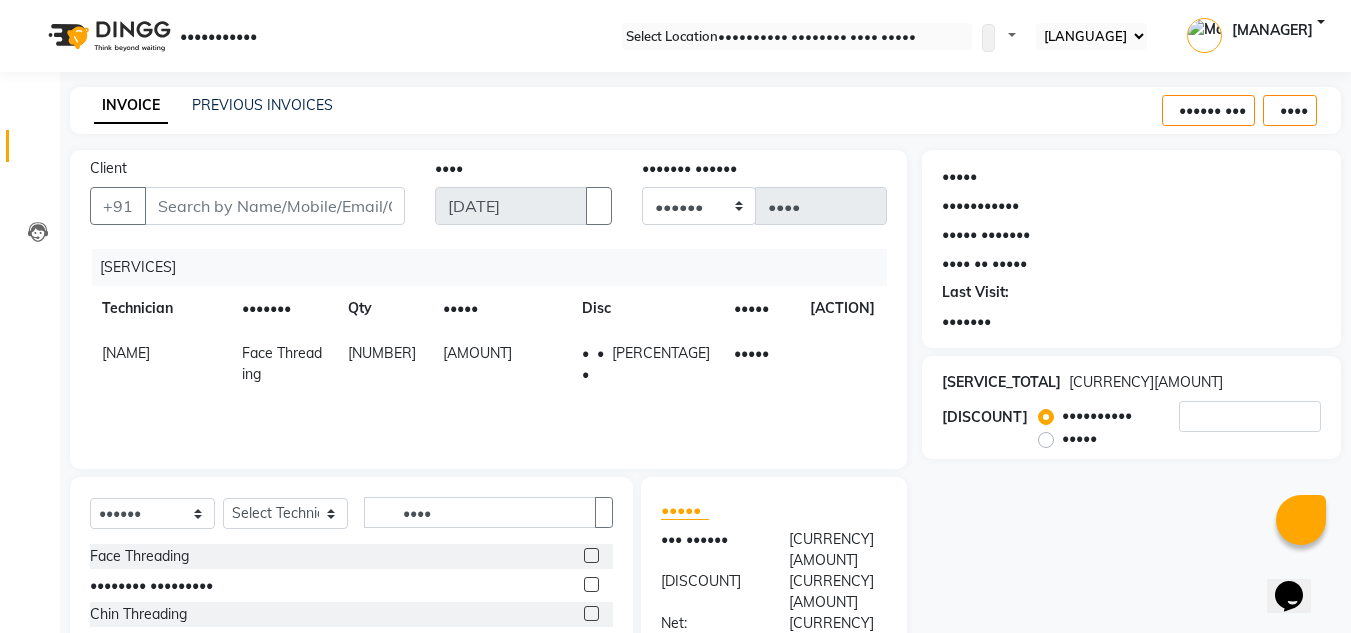 click on "[CLIENT_NAME] [SERVICE_NAME] [AMOUNT] [PERCENTAGE] [AMOUNT]" at bounding box center (488, 349) 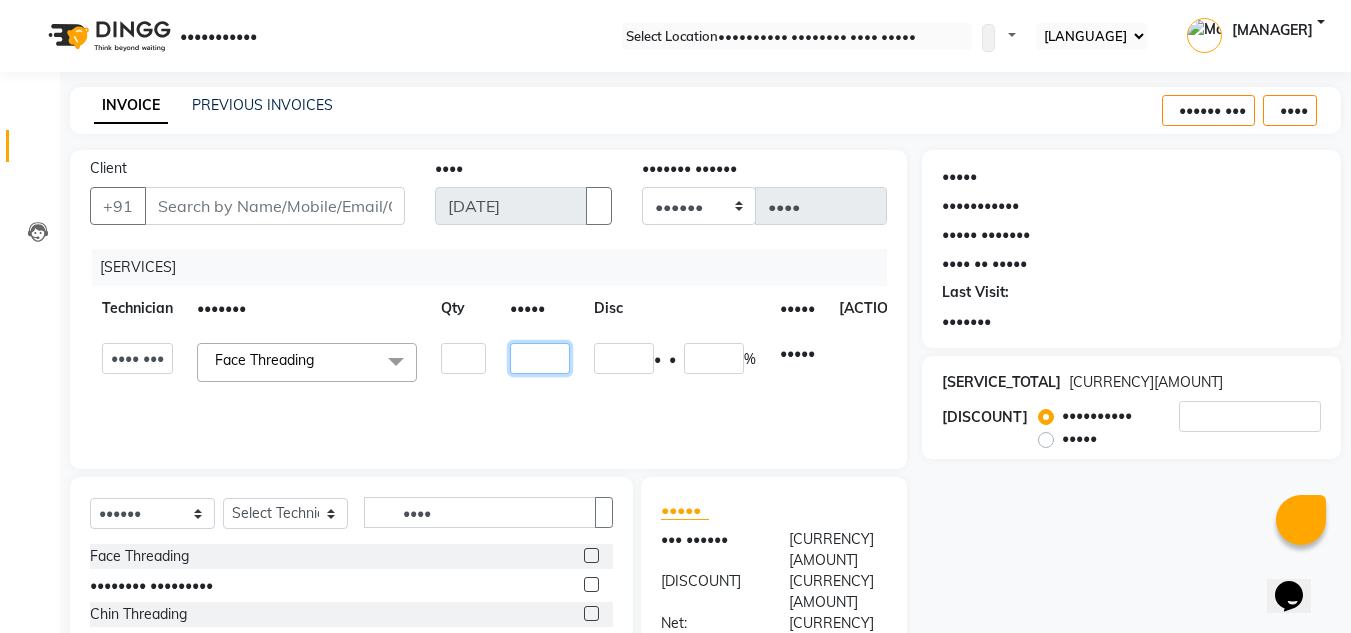 click on "[AMOUNT]" at bounding box center (463, 358) 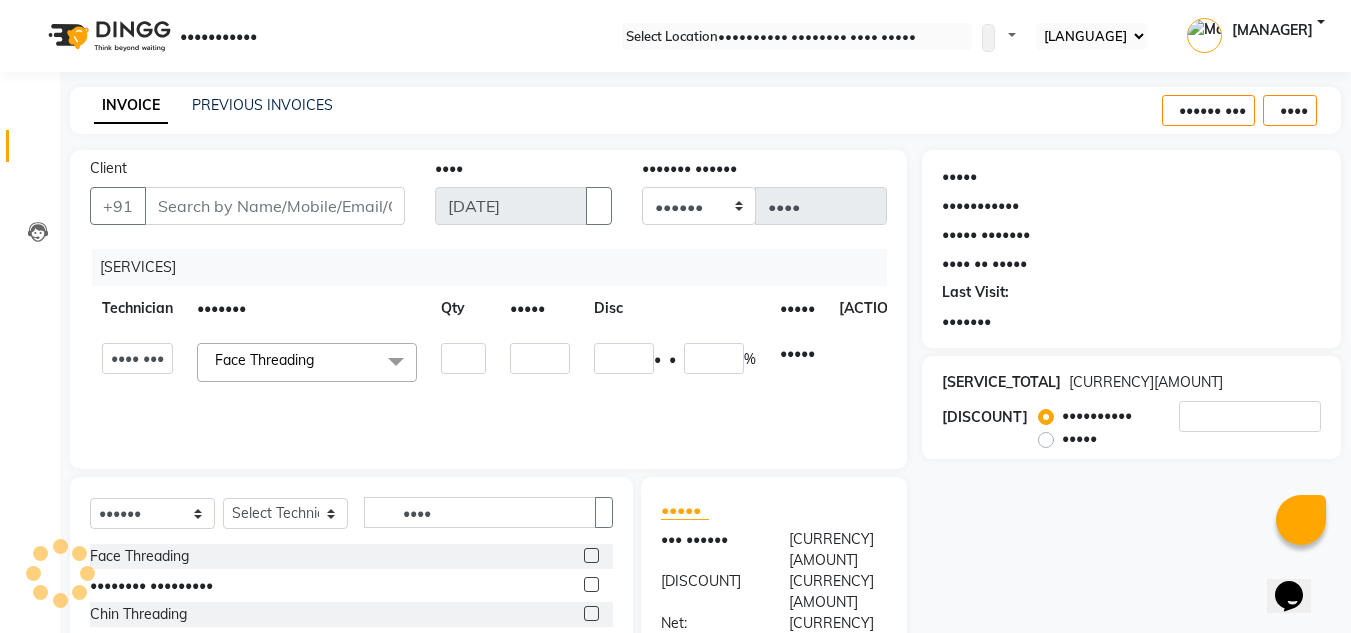 click on "•••••••• •••••••••• ••••••• ••• ••••• •••• ••••• ••••••  •••• ••••   ••••••   •••••••   •••••   •••••••   ••••••••   ••••••   •••••   •••••   •••••••  •••• •••••••••  • ••••••••• •••• ••••• • ••••• ••••• •••••• ••••••••• •••• ••••• • •••••• •••••• ••••••••• •••• ••••• • ••••• ••••• •••••• ••••••••• •••• ••••• • •••••• •••••• ••••••••••• • ••• •••••• ••••••••••• • ••• ••••••••••• •••••• ••••••••••• • ••••• ••• •••••• ••••••••••• • ••• ••••• ••••••• •••••• ••••••••••• • ••••••• •• ••••••••• •••••• ••••••••••• • ••••••• •• •••• ••••• •••••• ••••••••••• • ••• •••••• ••••••••••• • ••• ••••••••••• •••••• ••••••••••• • ••••• ••• •••••• ••••••••••• • ••• ••••• ••••••• •••••• ••••••••••• • ••••••• •• ••••••••• •••••• ••••••••••• • ••••••• •• •••• ••••• •••••• •••••••• • ••••••• •••••••• • •••••• •••••••• • ••••••• •••••••• • •••••••• ••••••••  • ••••••• ••••••••  • •••••• ••••••••  • ••••••• ••••••• ••••• • ••••••• ••••••• ••••• • •••••• ••••••• ••••• • •••••• ••••••• ••••• • •••• •••••• ••••••• ••••• • •••• •••••••" at bounding box center [488, 349] 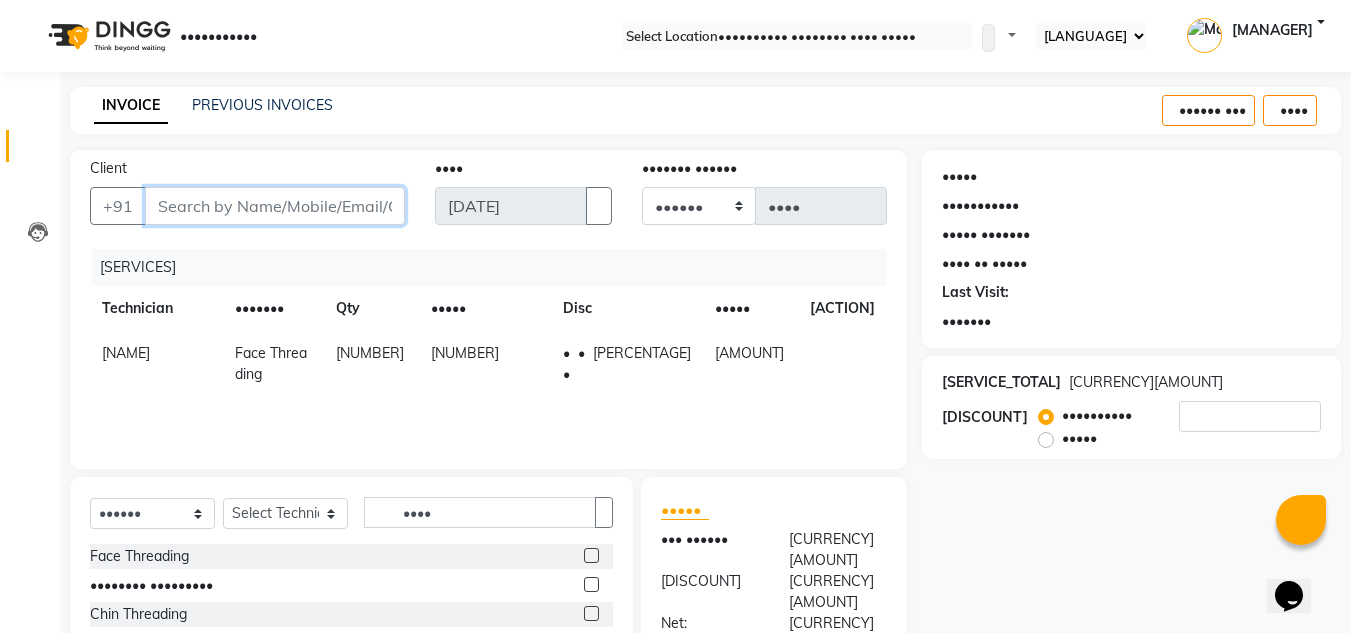 click on "Client" at bounding box center [275, 206] 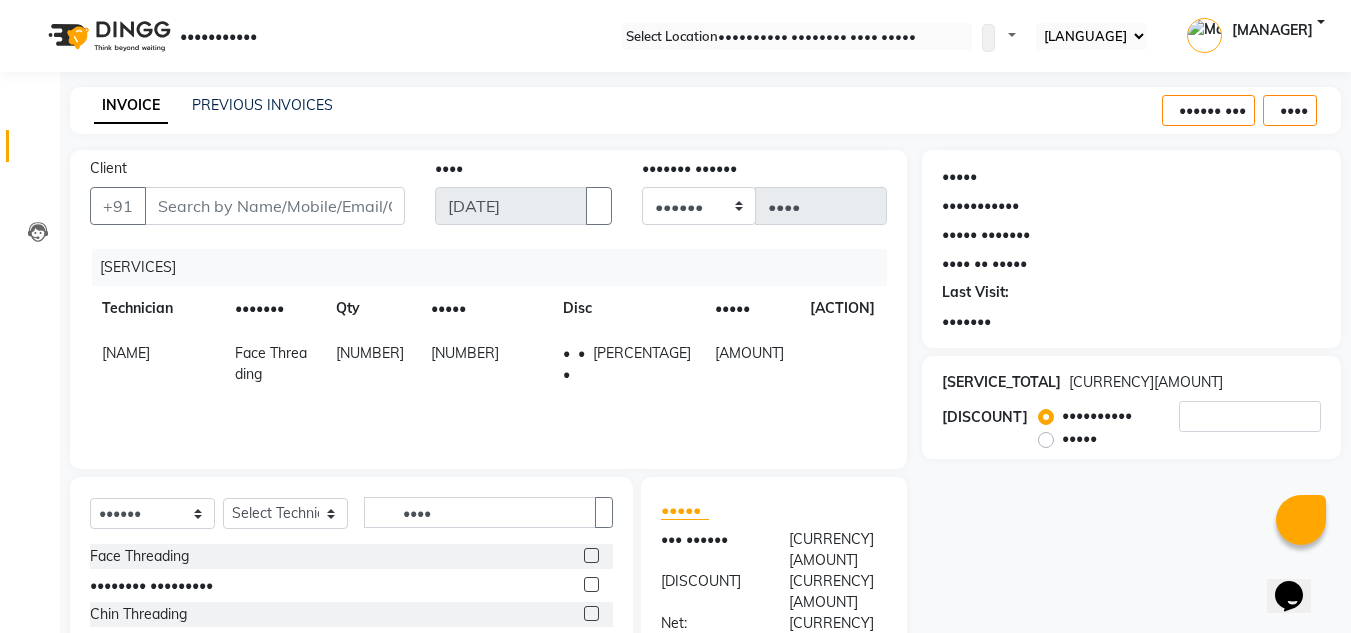 click on "Client [PHONE]" at bounding box center [247, 199] 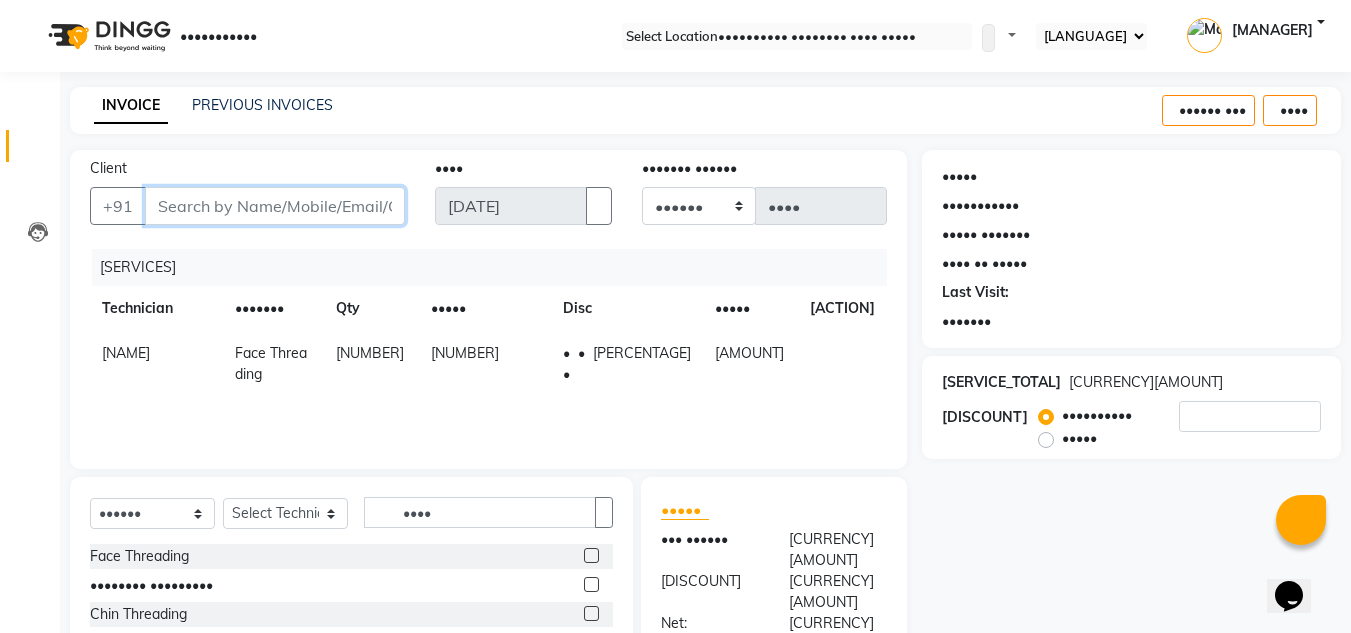 click on "Client" at bounding box center (275, 206) 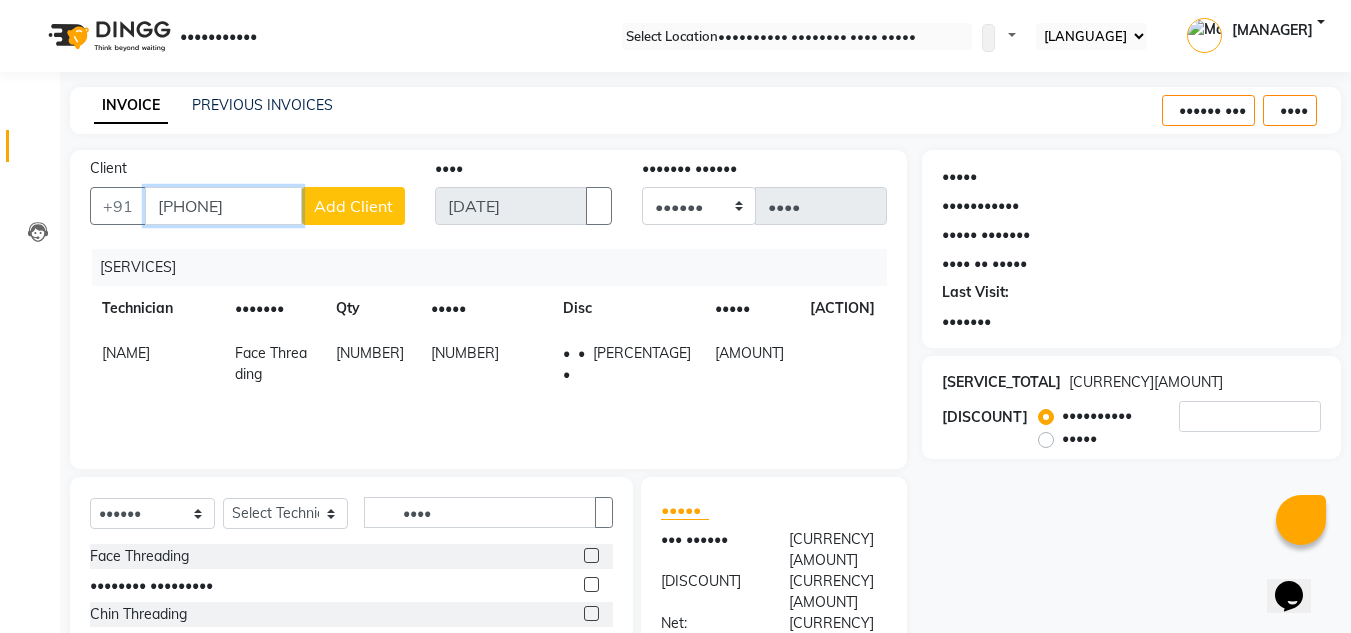 type on "[PHONE]" 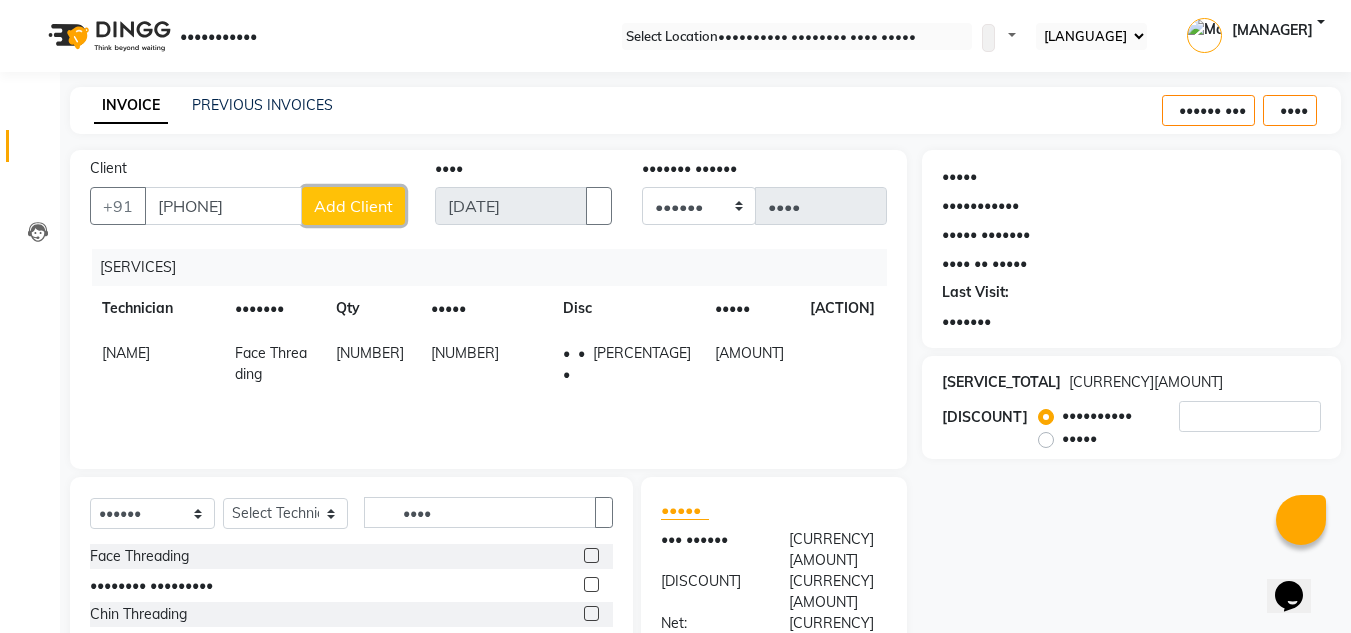 click on "Add Client" at bounding box center [353, 206] 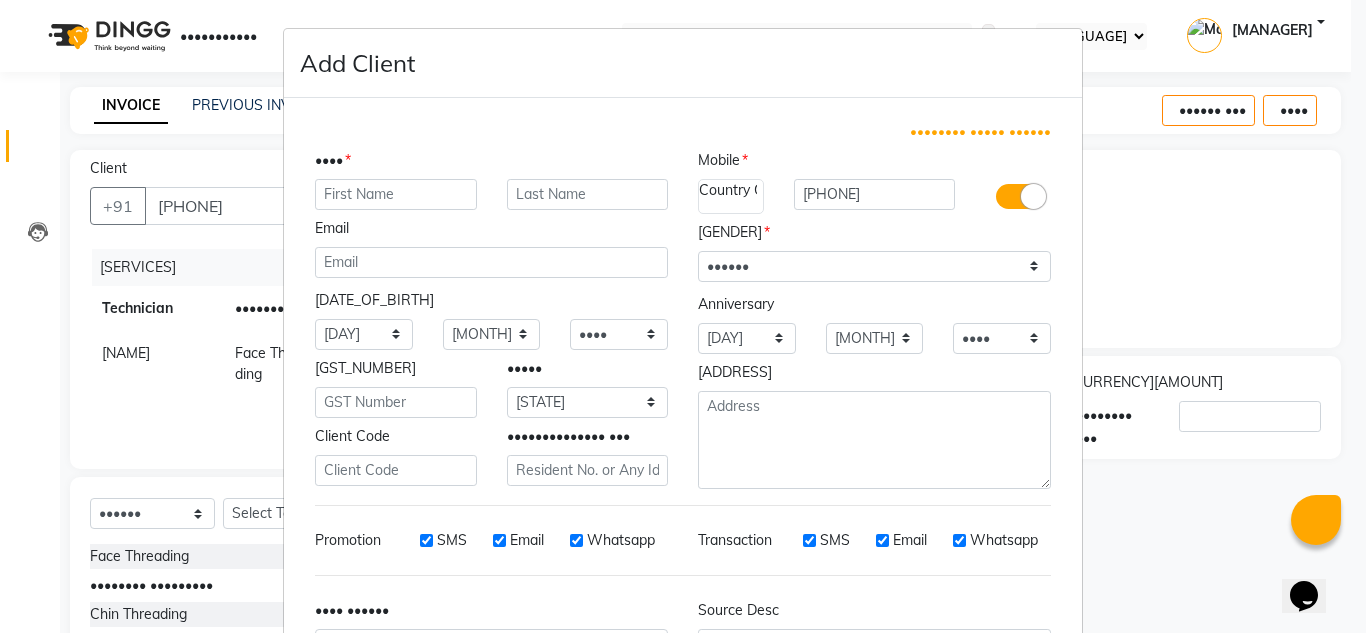 click at bounding box center [396, 194] 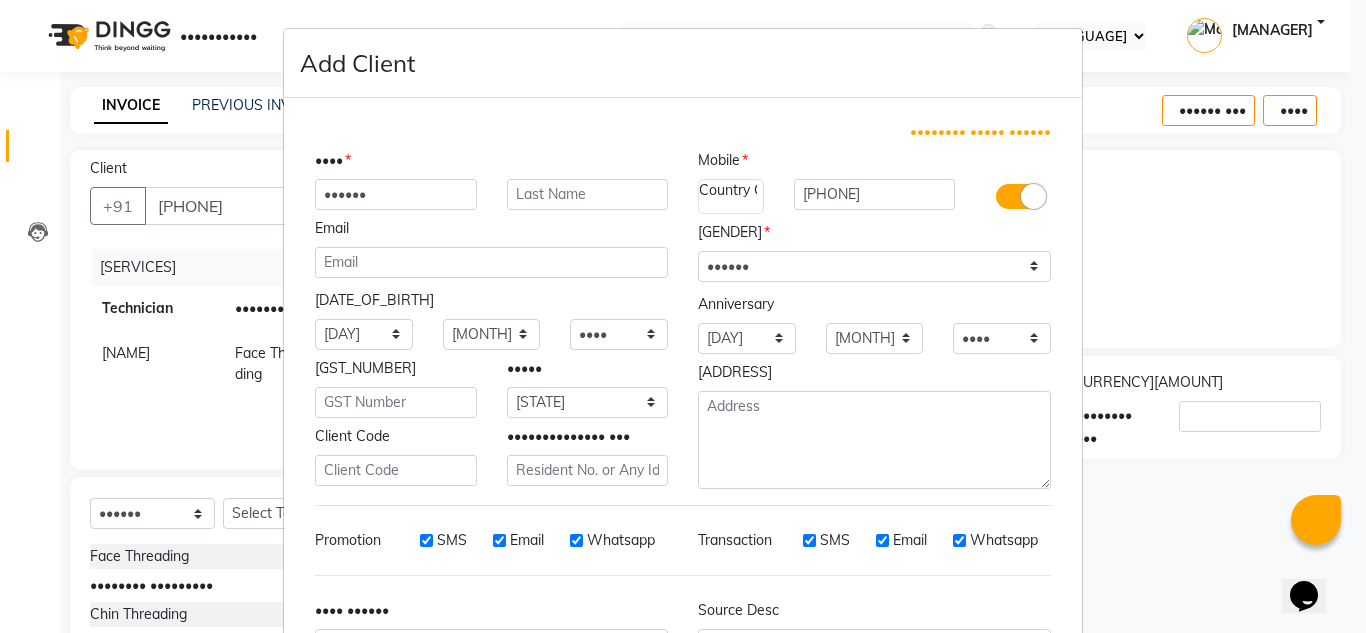 type on "••••••" 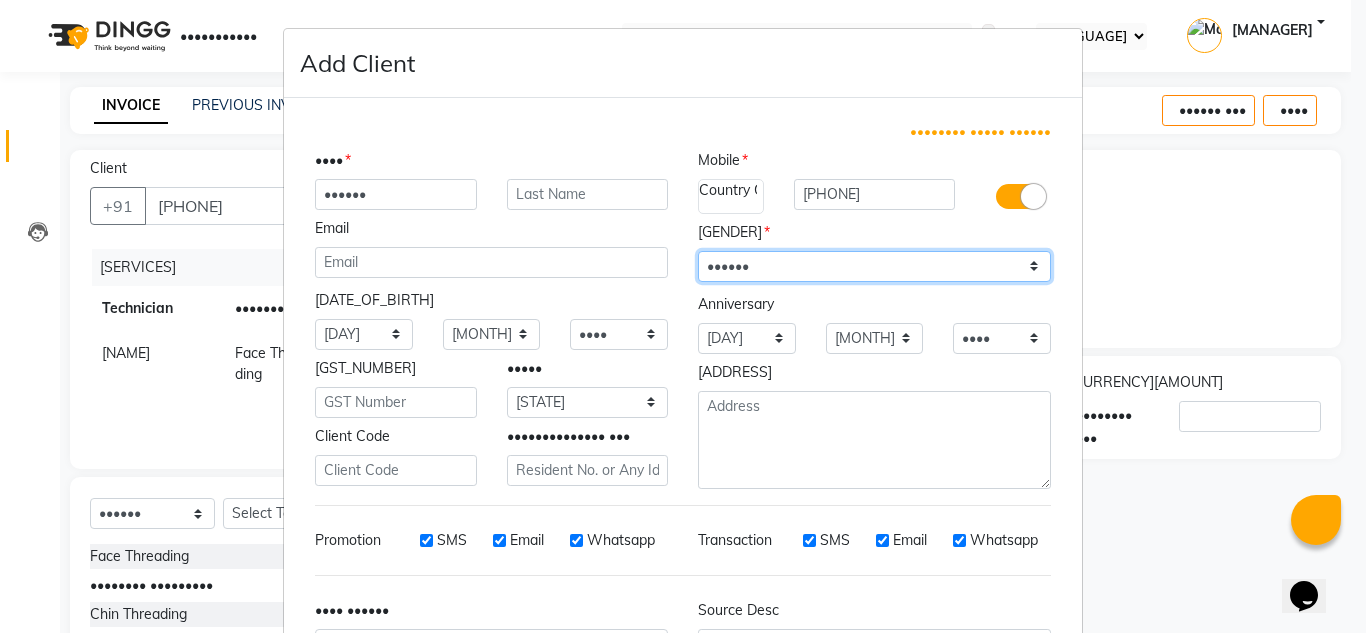 click on "Select Male Female Other Prefer Not To Say" at bounding box center [874, 266] 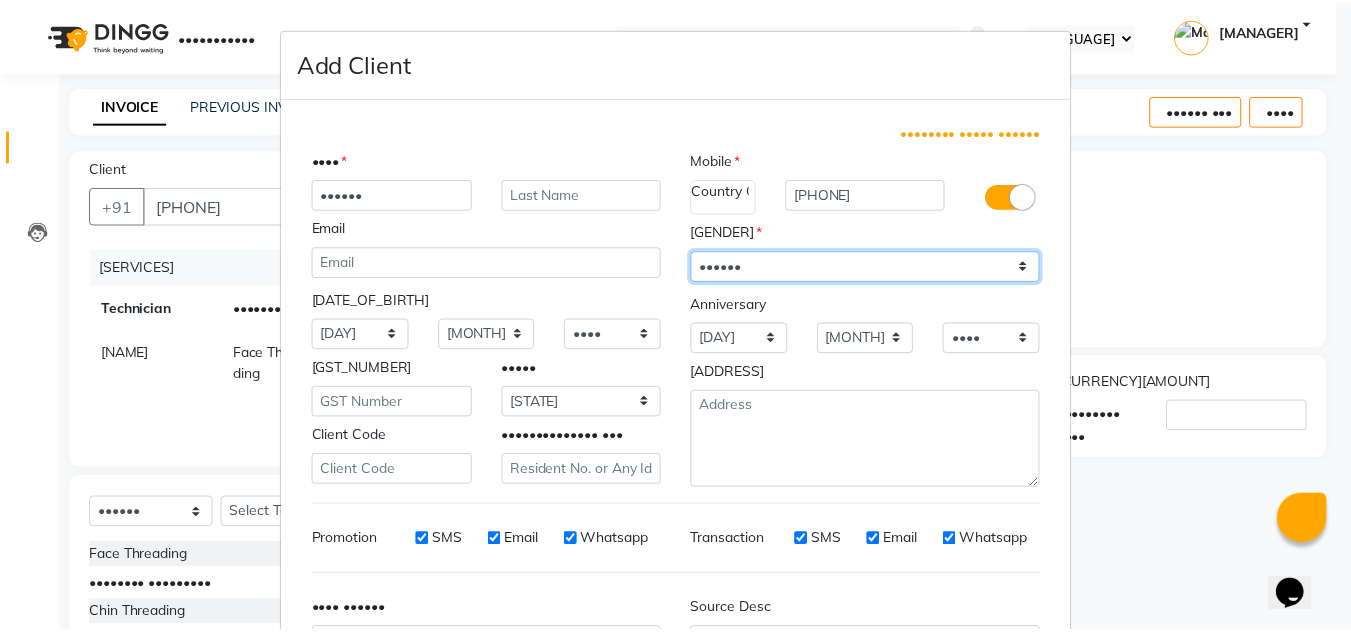 scroll, scrollTop: 216, scrollLeft: 0, axis: vertical 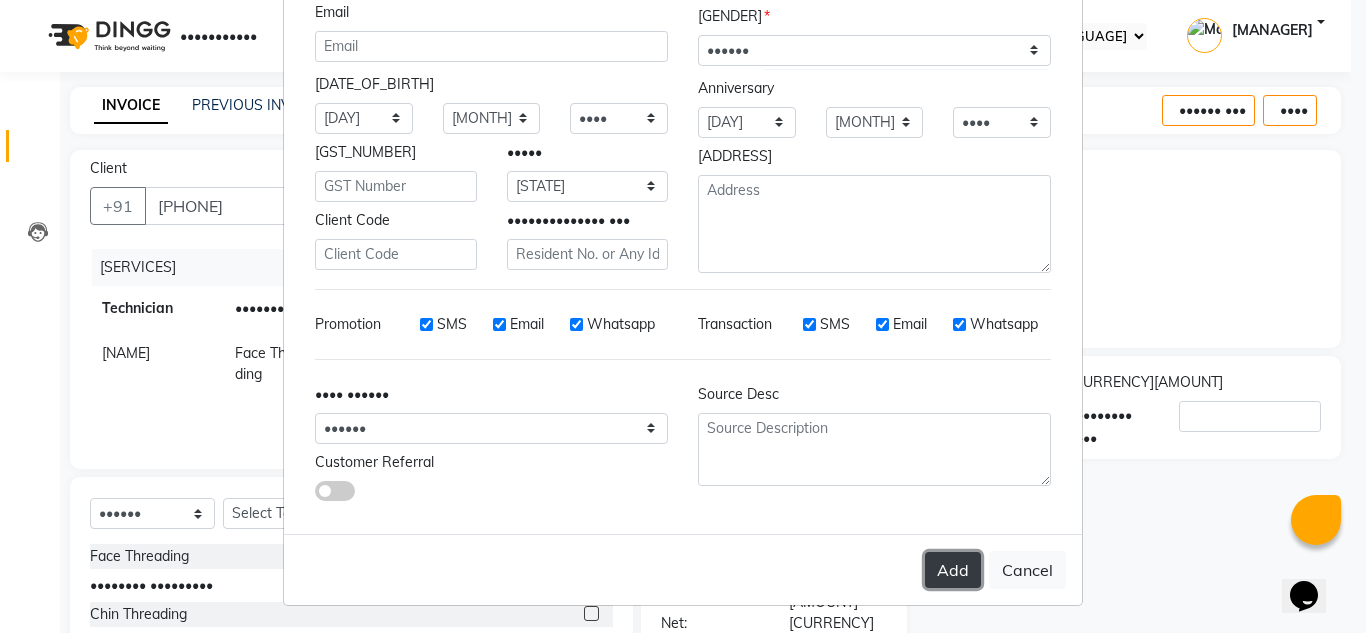 click on "Add" at bounding box center (953, 570) 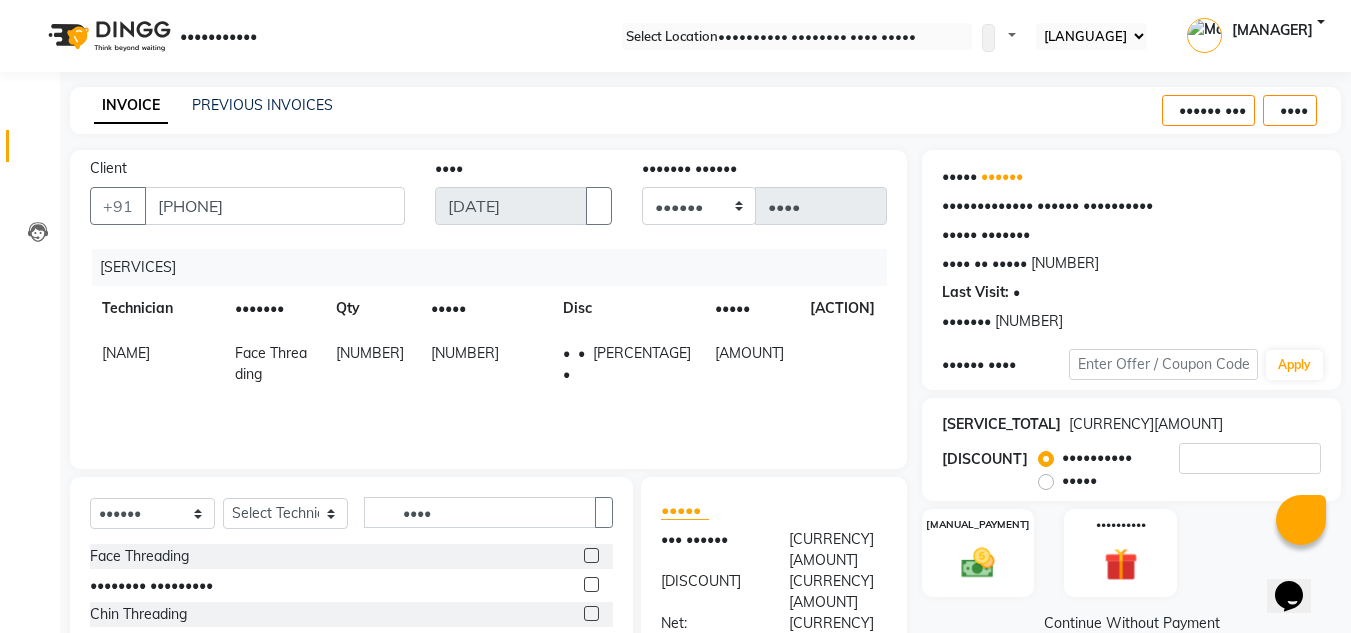 click on "[NUMBER]" at bounding box center [126, 353] 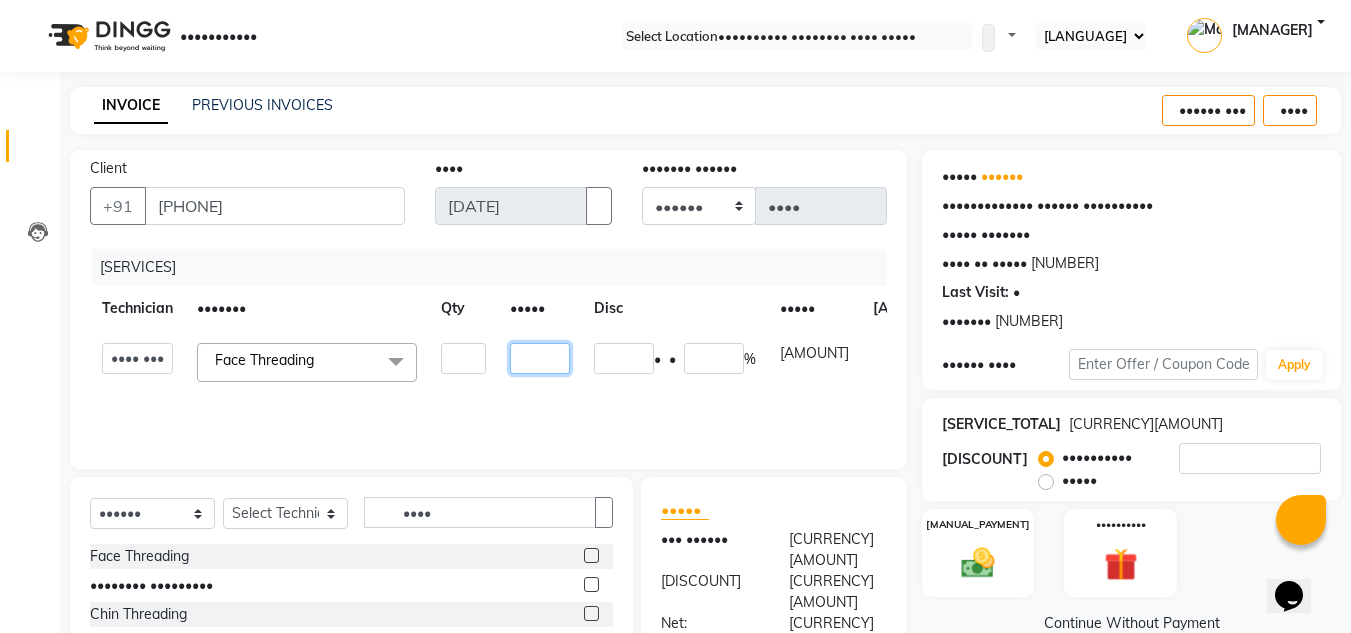 click on "[NUMBER]" at bounding box center (463, 358) 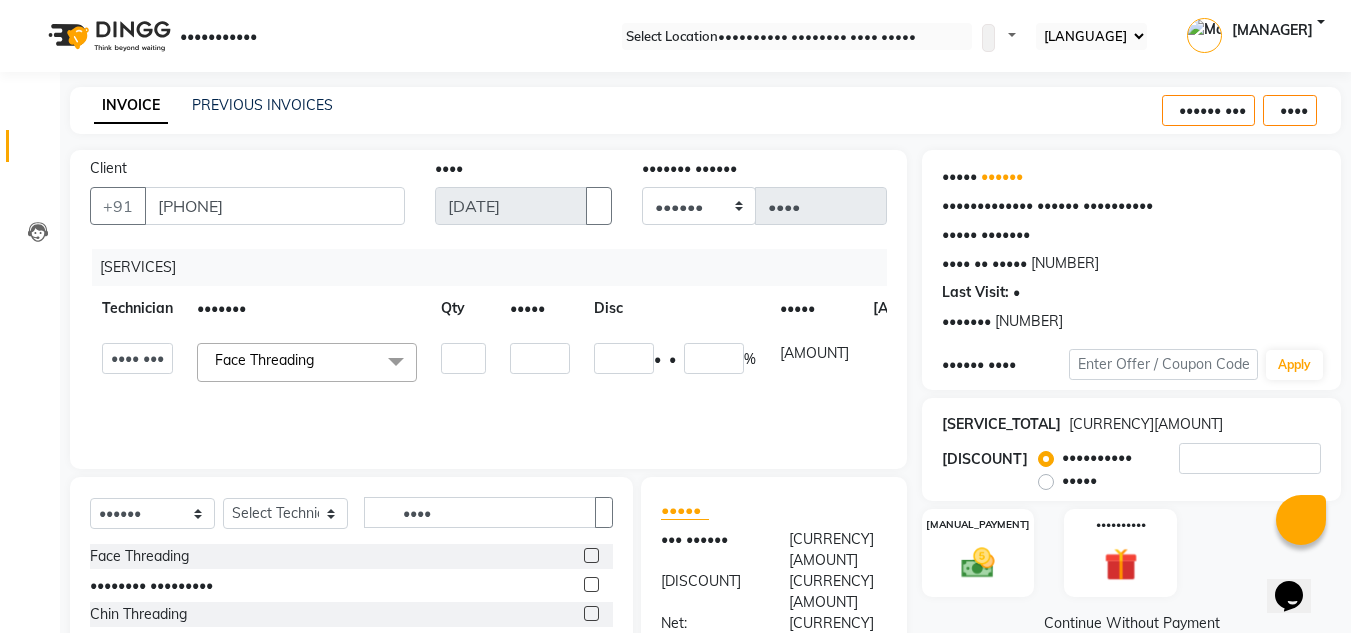 click on "•••••••• •••••••••• ••••••• ••• ••••• •••• ••••• ••••••  •••• ••••   ••••••   •••••••   •••••   •••••••   ••••••••   ••••••   •••••   •••••   •••••••  •••• •••••••••  • ••••••••• •••• ••••• • ••••• ••••• •••••• ••••••••• •••• ••••• • •••••• •••••• ••••••••• •••• ••••• • ••••• ••••• •••••• ••••••••• •••• ••••• • •••••• •••••• ••••••••••• • ••• •••••• ••••••••••• • ••• ••••••••••• •••••• ••••••••••• • ••••• ••• •••••• ••••••••••• • ••• ••••• ••••••• •••••• ••••••••••• • ••••••• •• ••••••••• •••••• ••••••••••• • ••••••• •• •••• ••••• •••••• ••••••••••• • ••• •••••• ••••••••••• • ••• ••••••••••• •••••• ••••••••••• • ••••• ••• •••••• ••••••••••• • ••• ••••• ••••••• •••••• ••••••••••• • ••••••• •• ••••••••• •••••• ••••••••••• • ••••••• •• •••• ••••• •••••• •••••••• • ••••••• •••••••• • •••••• •••••••• • ••••••• •••••••• • •••••••• ••••••••  • ••••••• ••••••••  • •••••• ••••••••  • ••••••• ••••••• ••••• • ••••••• ••••••• ••••• • •••••• ••••••• ••••• • •••••• ••••••• ••••• • •••• •••••• ••••••• ••••• • •••• •••••••" at bounding box center [488, 349] 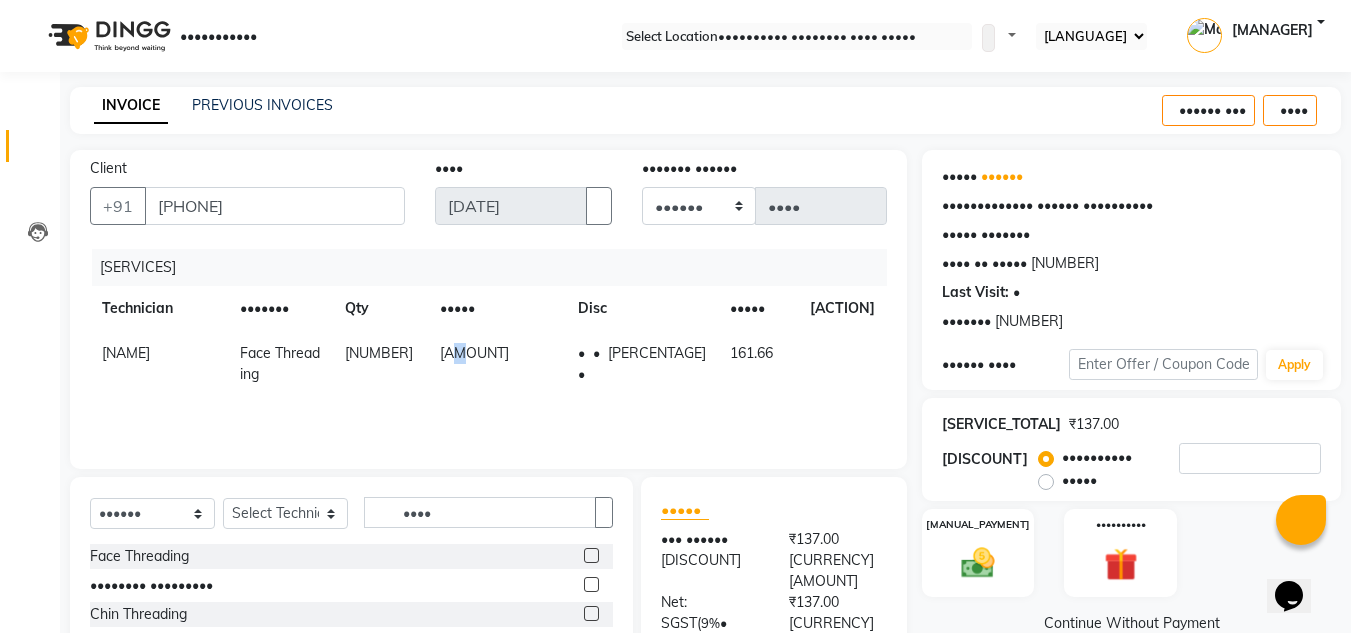 drag, startPoint x: 490, startPoint y: 351, endPoint x: 518, endPoint y: 350, distance: 28.01785 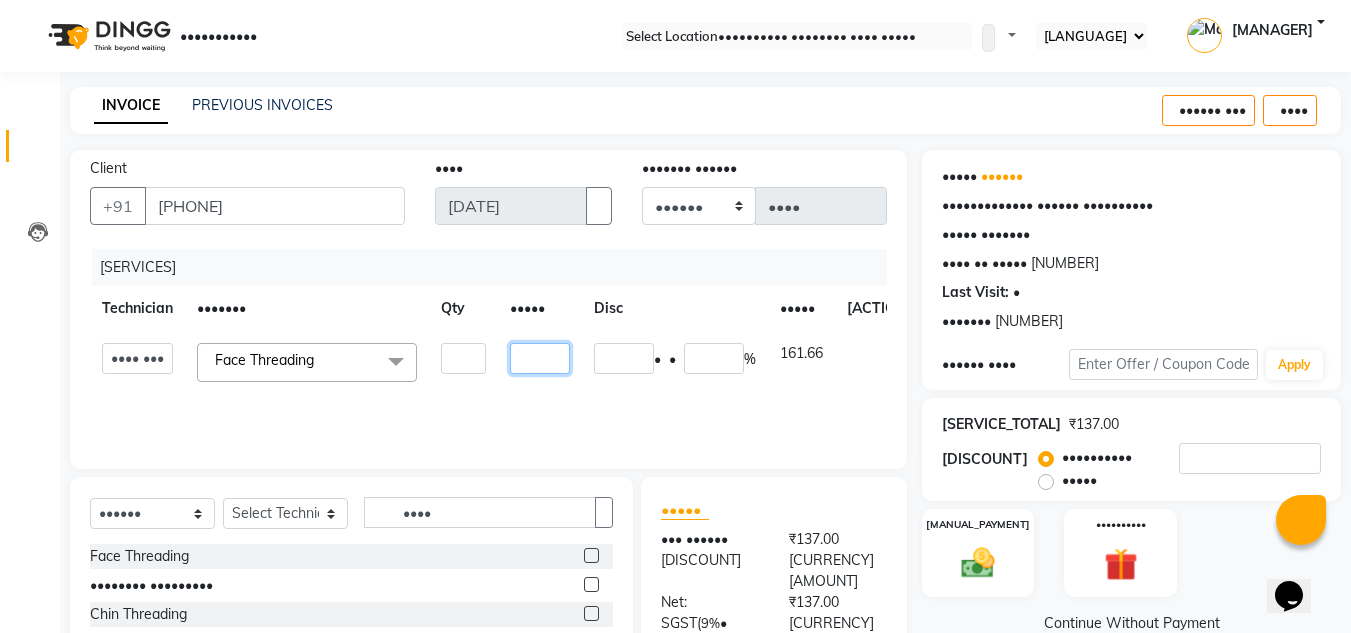 click on "[AMOUNT]" at bounding box center [463, 358] 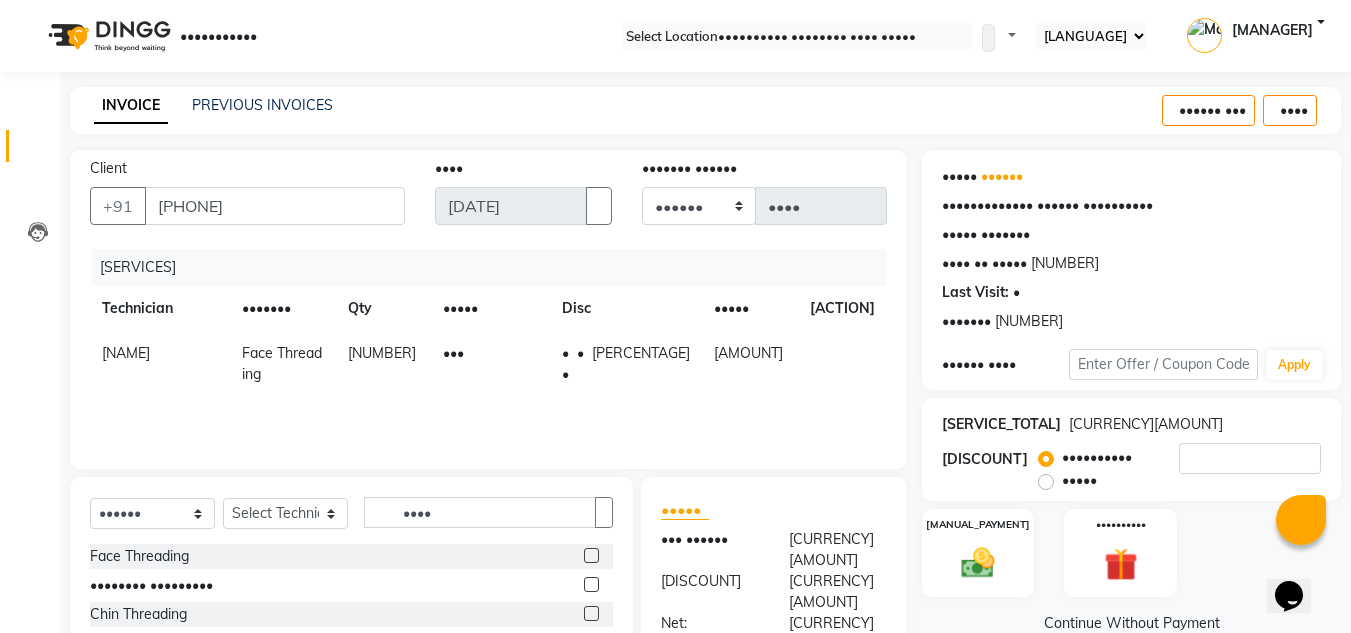 click on "••••••• •••• ••••••••• • ••• • • • • • ••••••" at bounding box center (488, 364) 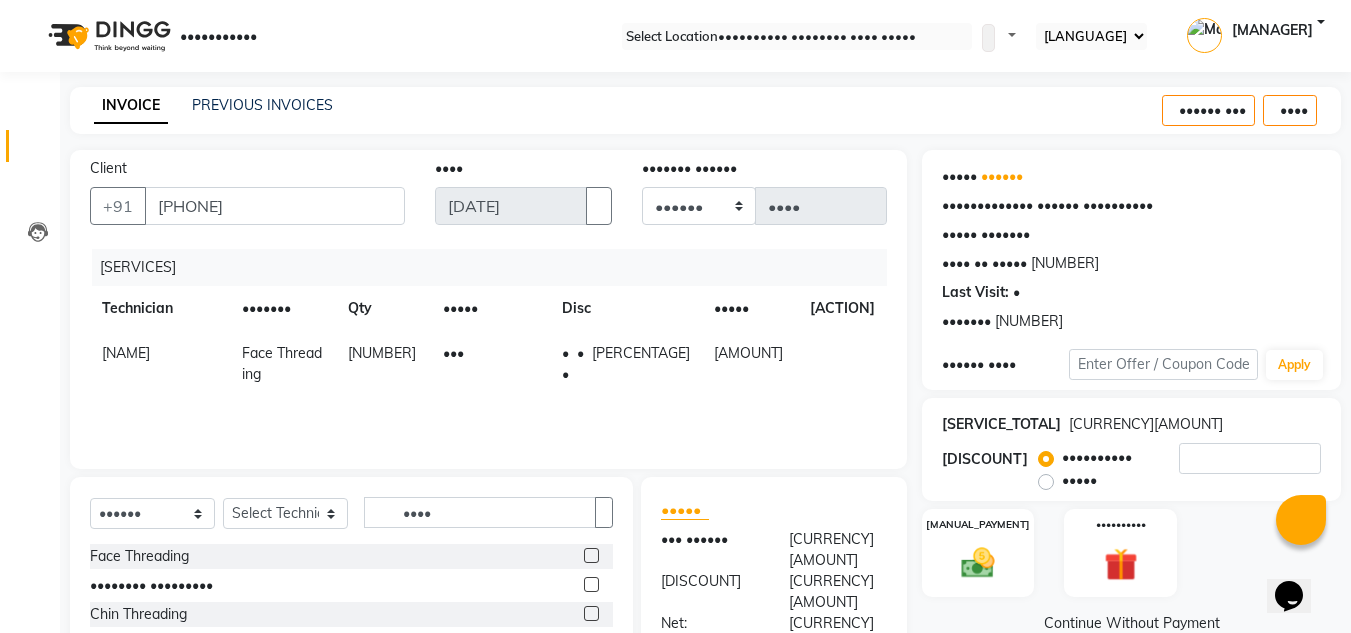 scroll, scrollTop: 167, scrollLeft: 0, axis: vertical 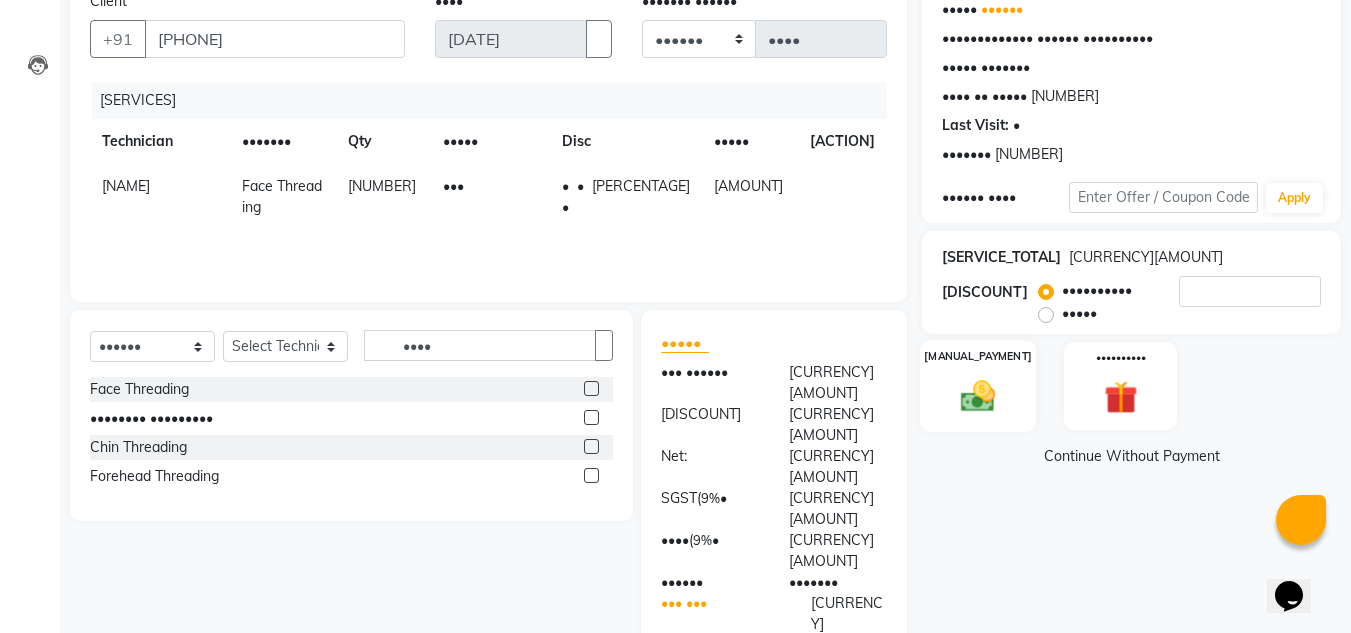 click at bounding box center (978, 396) 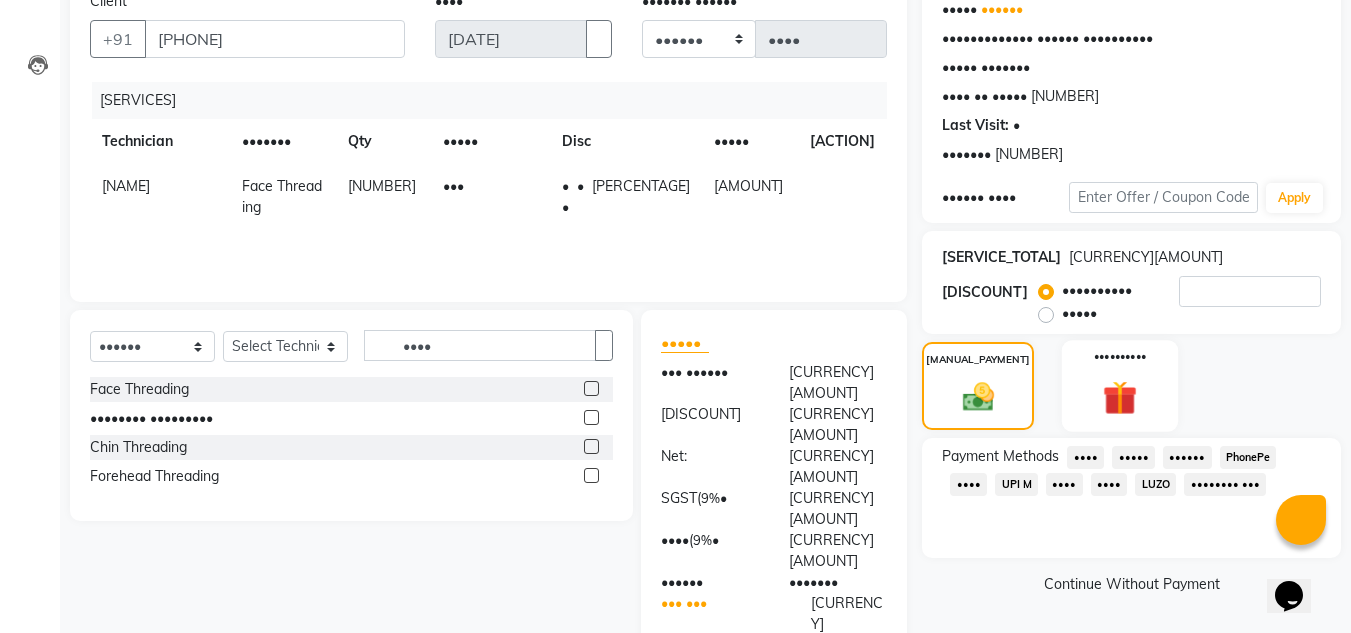 scroll, scrollTop: 170, scrollLeft: 0, axis: vertical 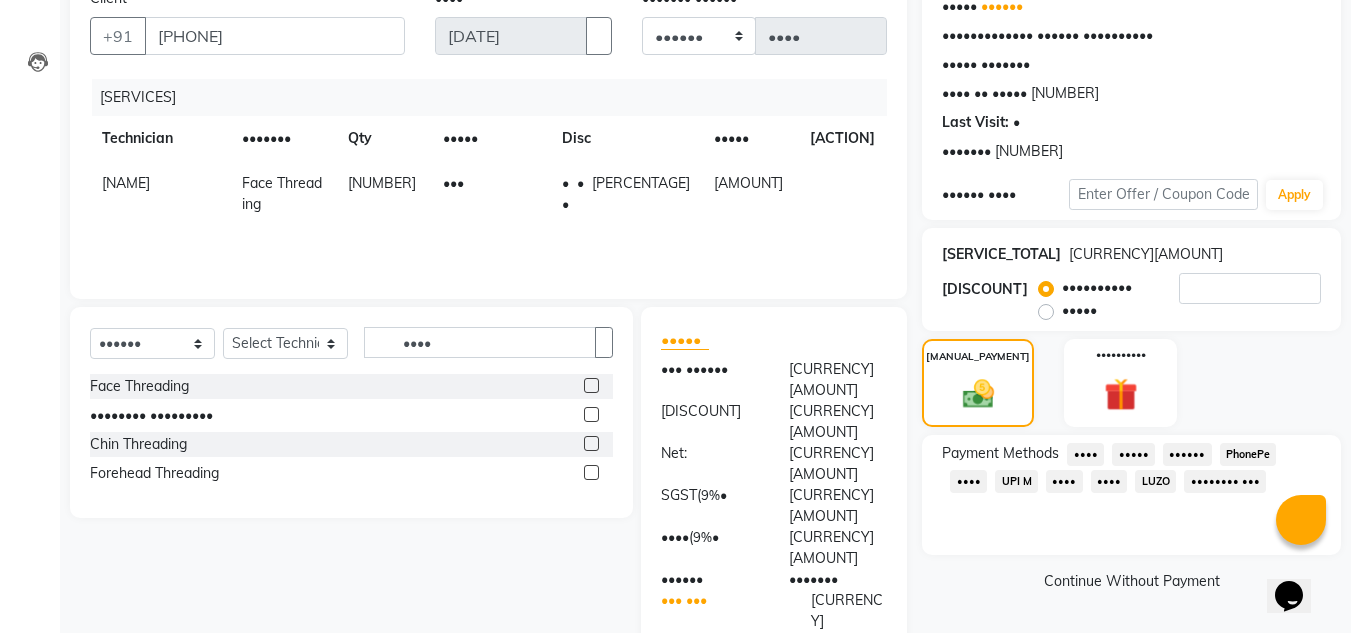 click on "••••" at bounding box center [1085, 454] 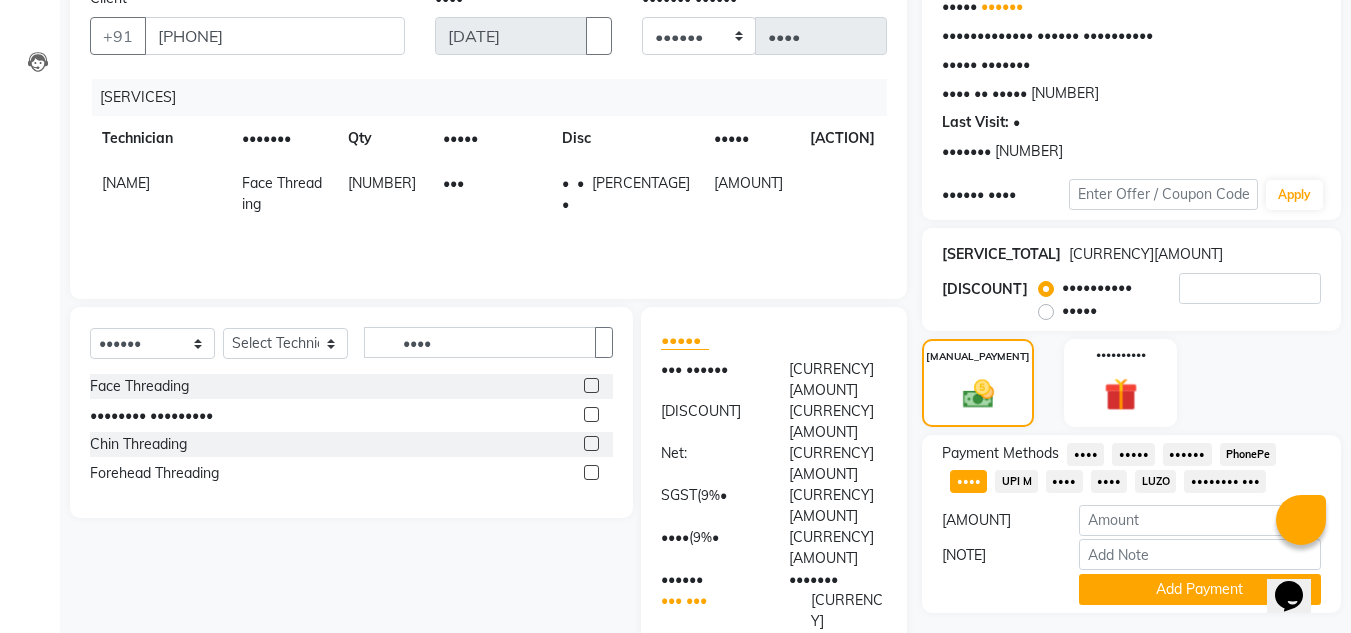 scroll, scrollTop: 226, scrollLeft: 0, axis: vertical 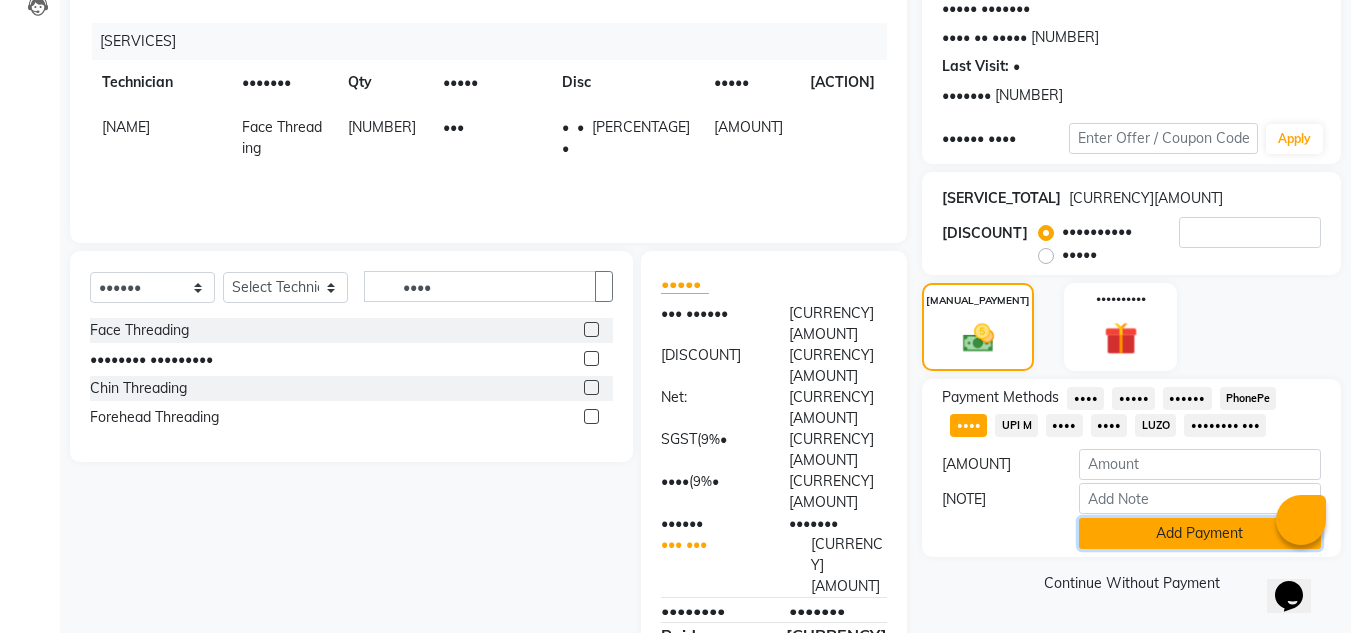 click on "Add Payment" at bounding box center (1200, 533) 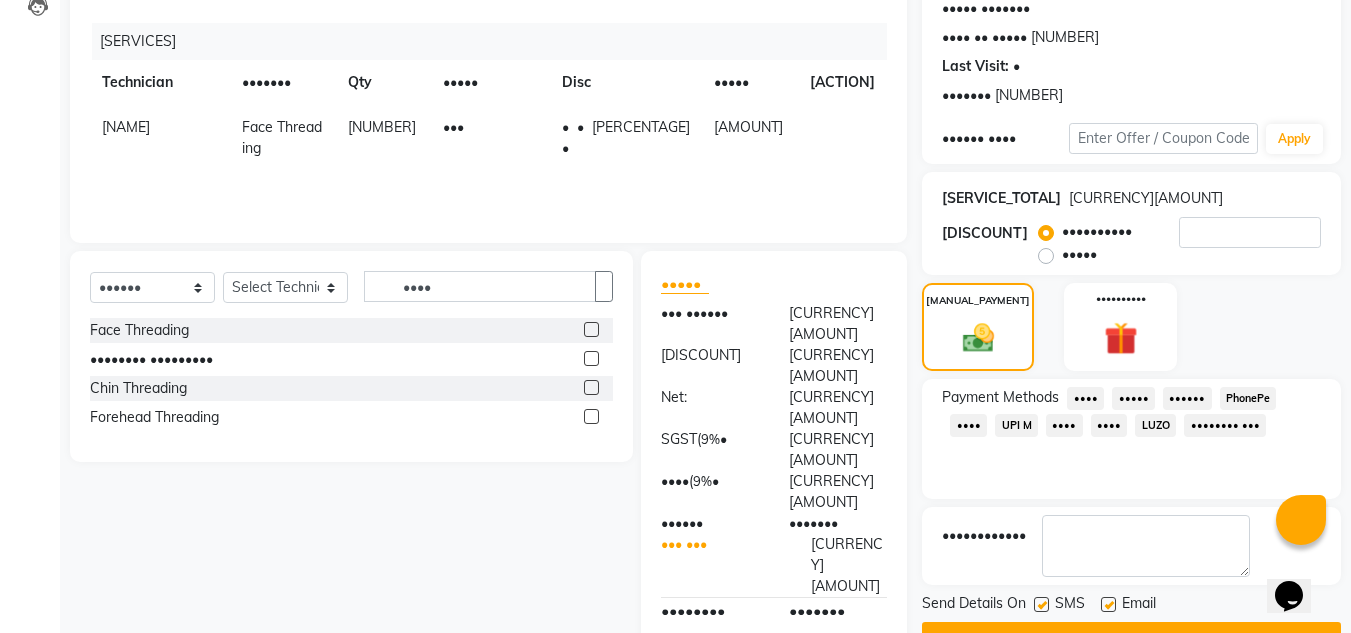 scroll, scrollTop: 283, scrollLeft: 0, axis: vertical 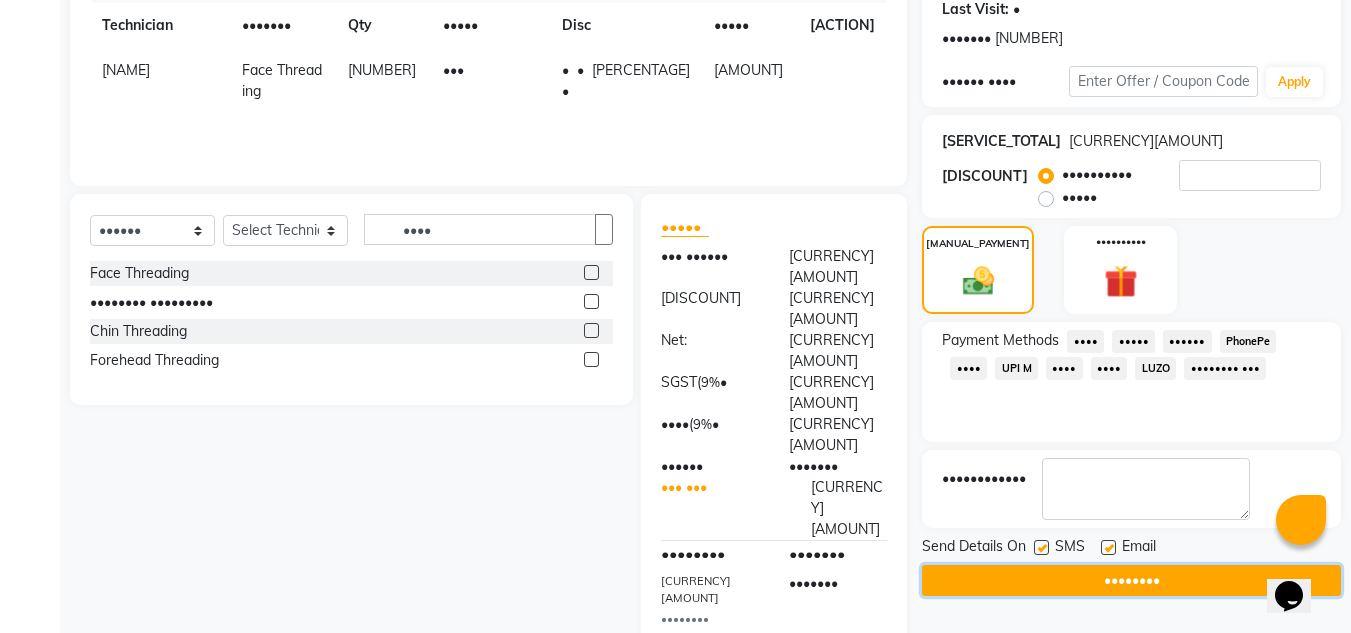 click on "••••••••" at bounding box center [1131, 580] 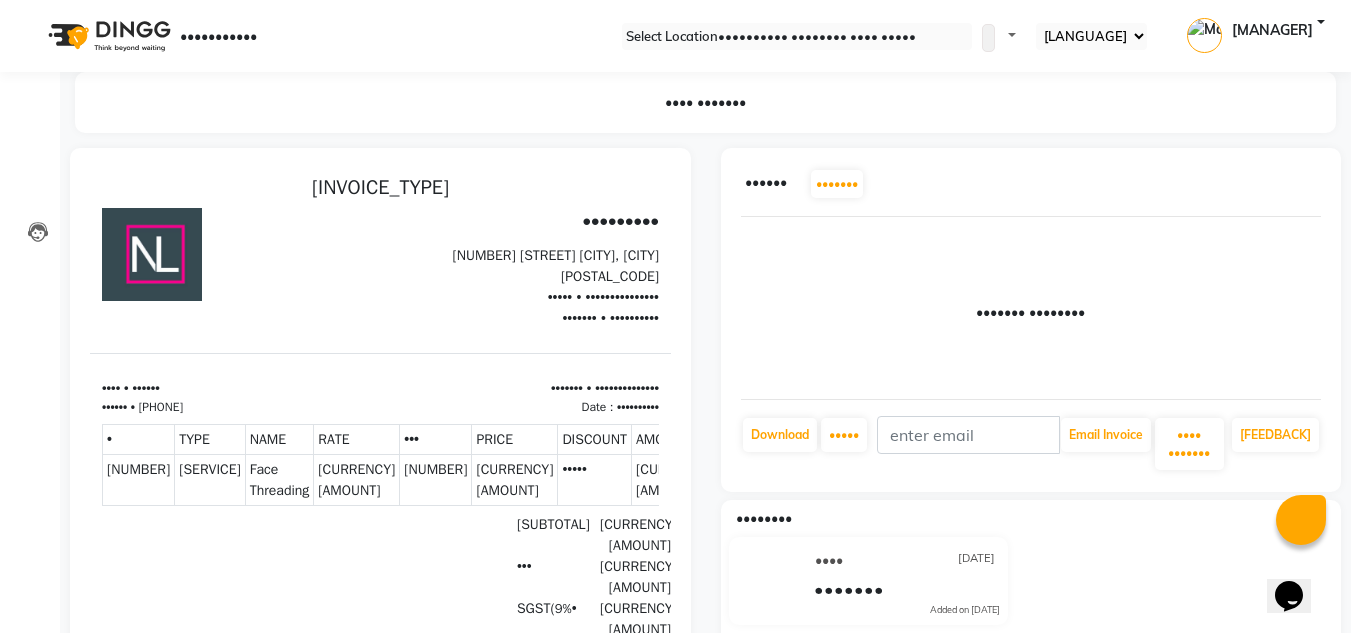 scroll, scrollTop: 0, scrollLeft: 0, axis: both 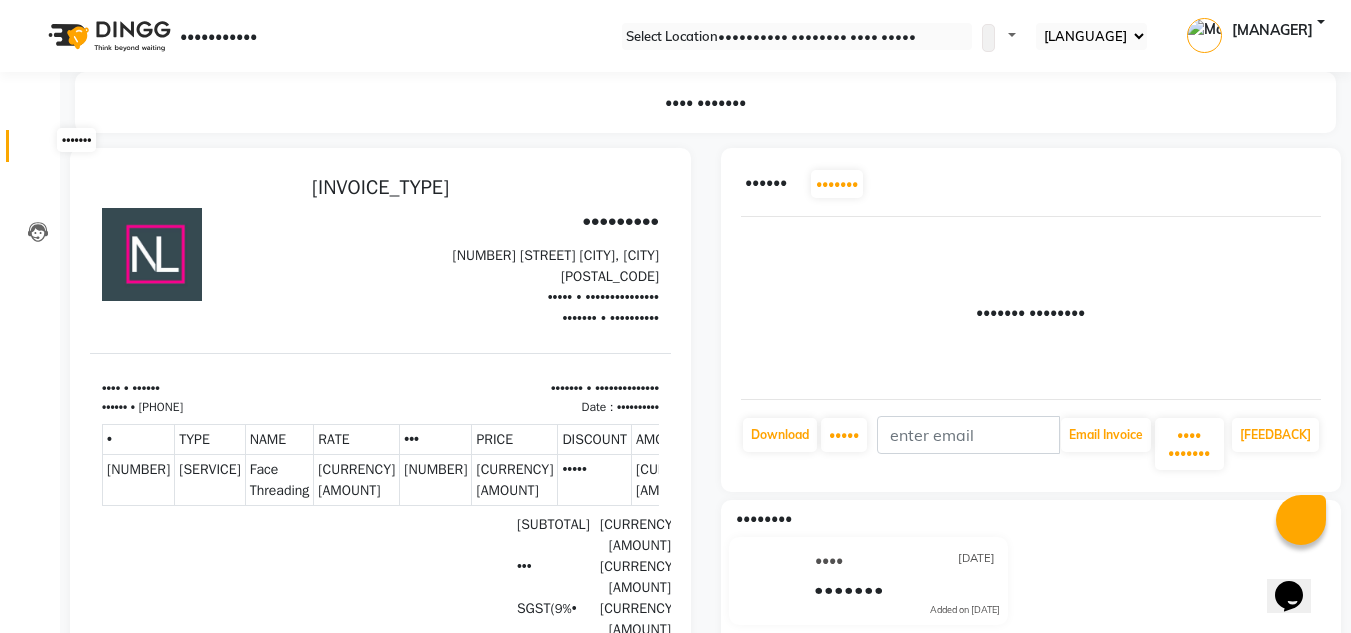 click at bounding box center [38, 151] 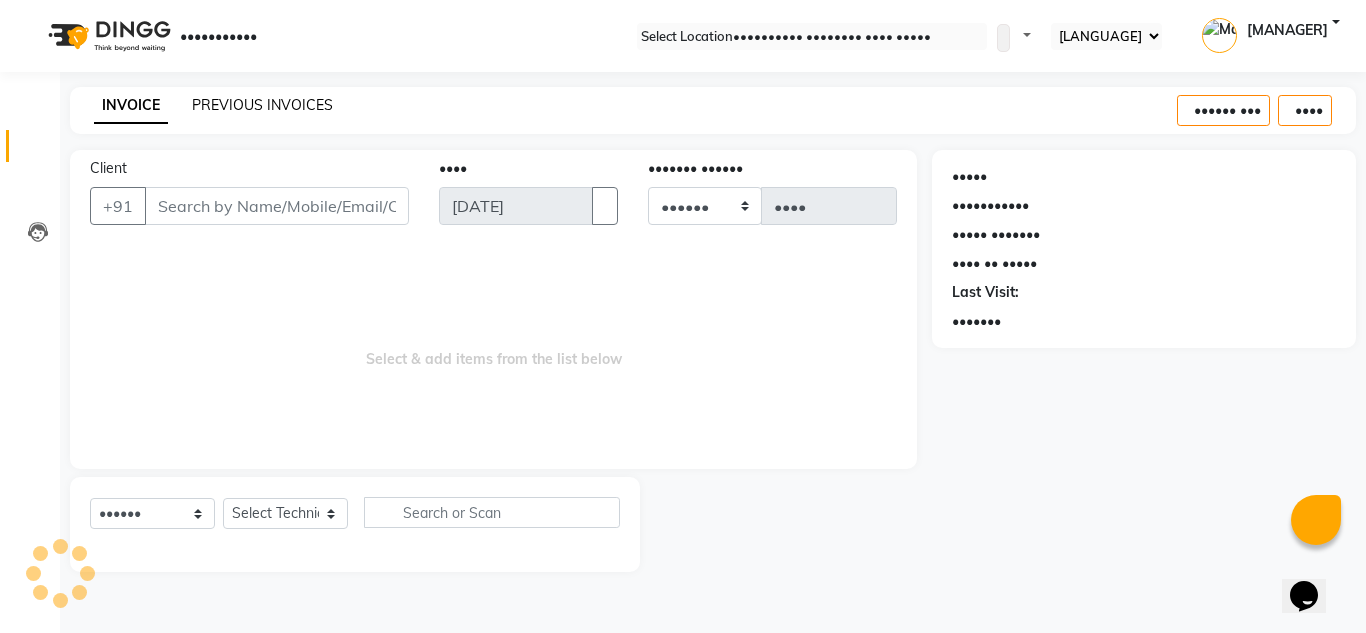click on "PREVIOUS INVOICES" at bounding box center [262, 105] 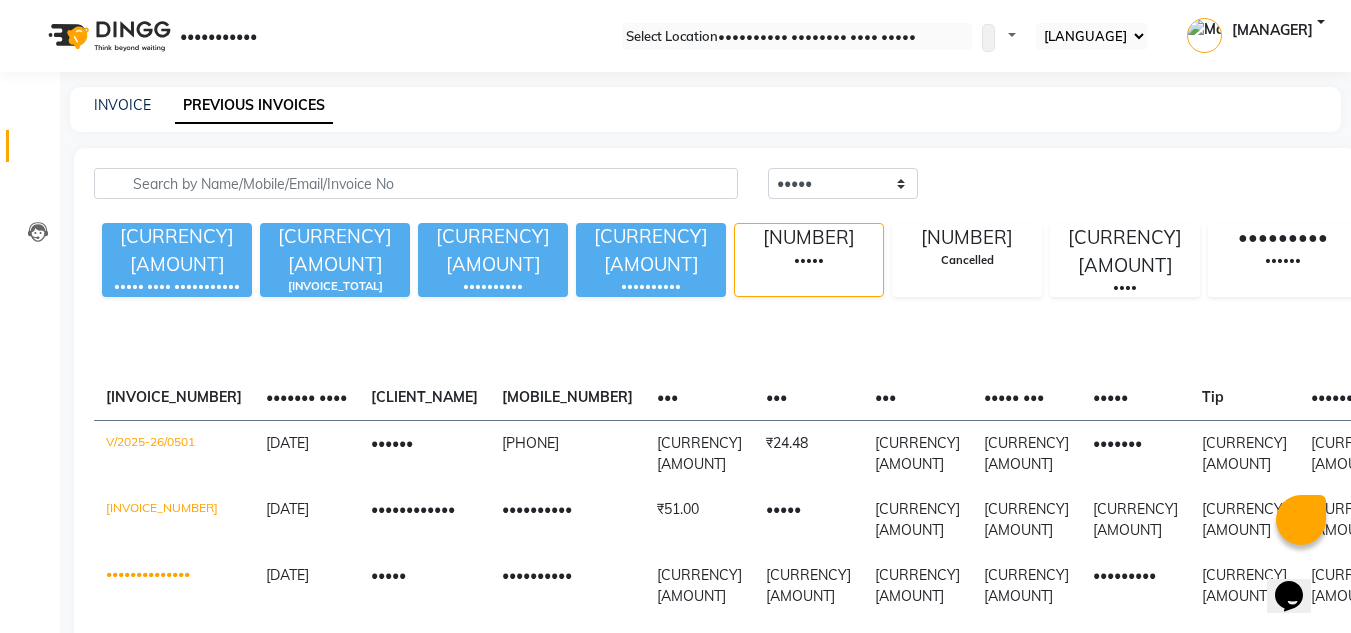 click on "PREVIOUS INVOICES" at bounding box center (254, 106) 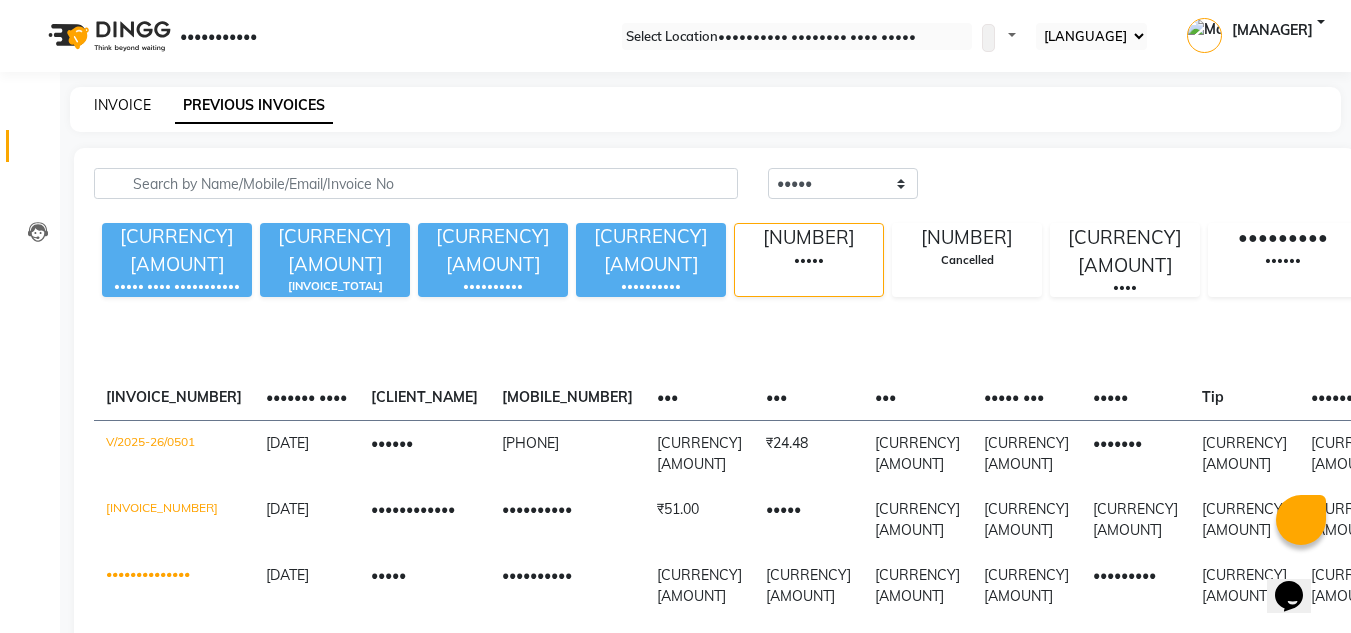 click on "INVOICE" at bounding box center (122, 105) 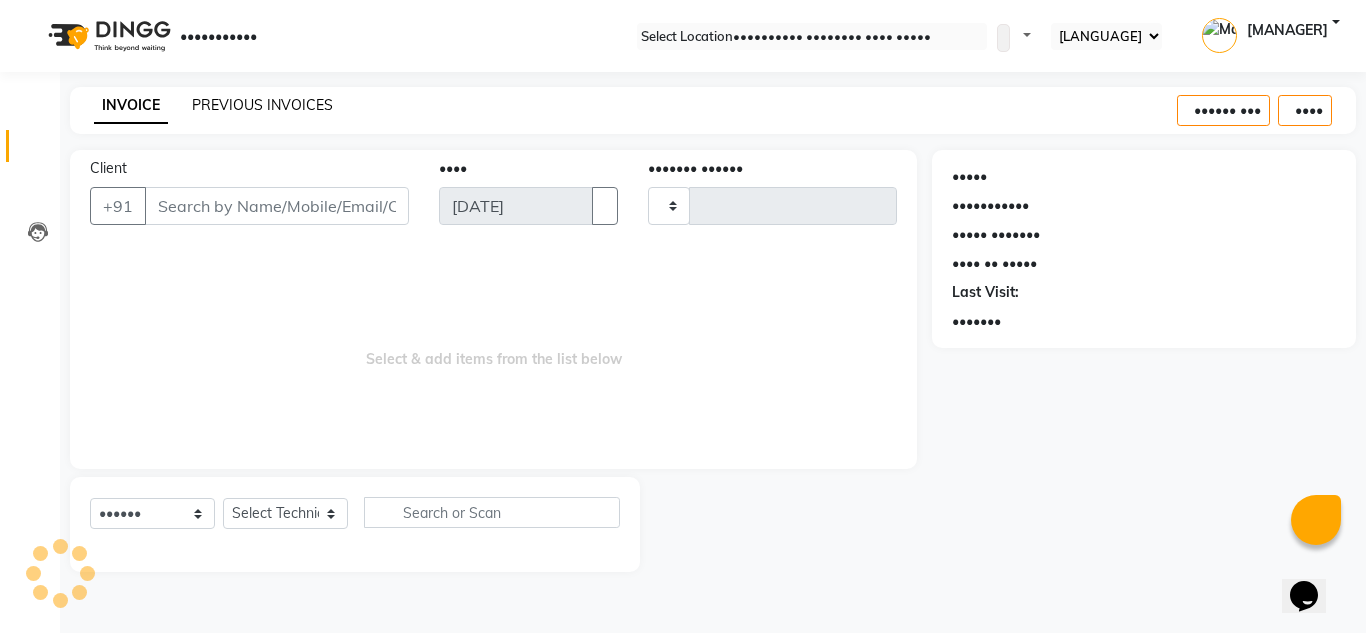 click on "PREVIOUS INVOICES" at bounding box center [262, 105] 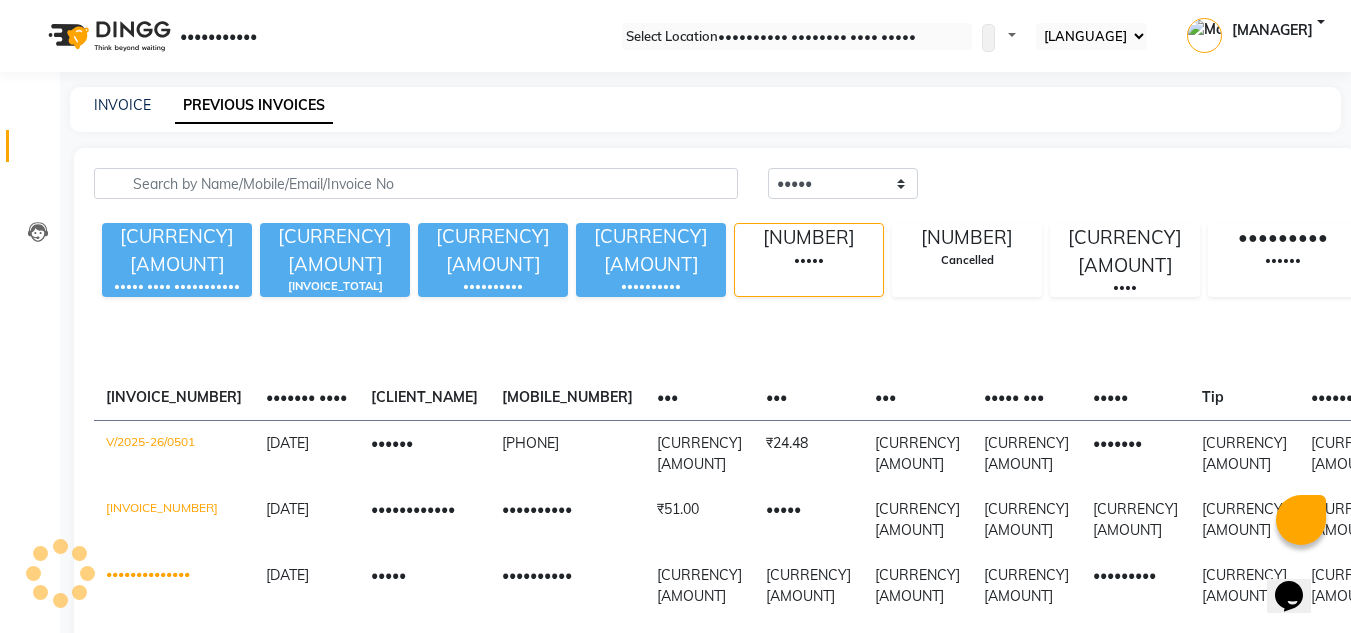 scroll, scrollTop: 89, scrollLeft: 0, axis: vertical 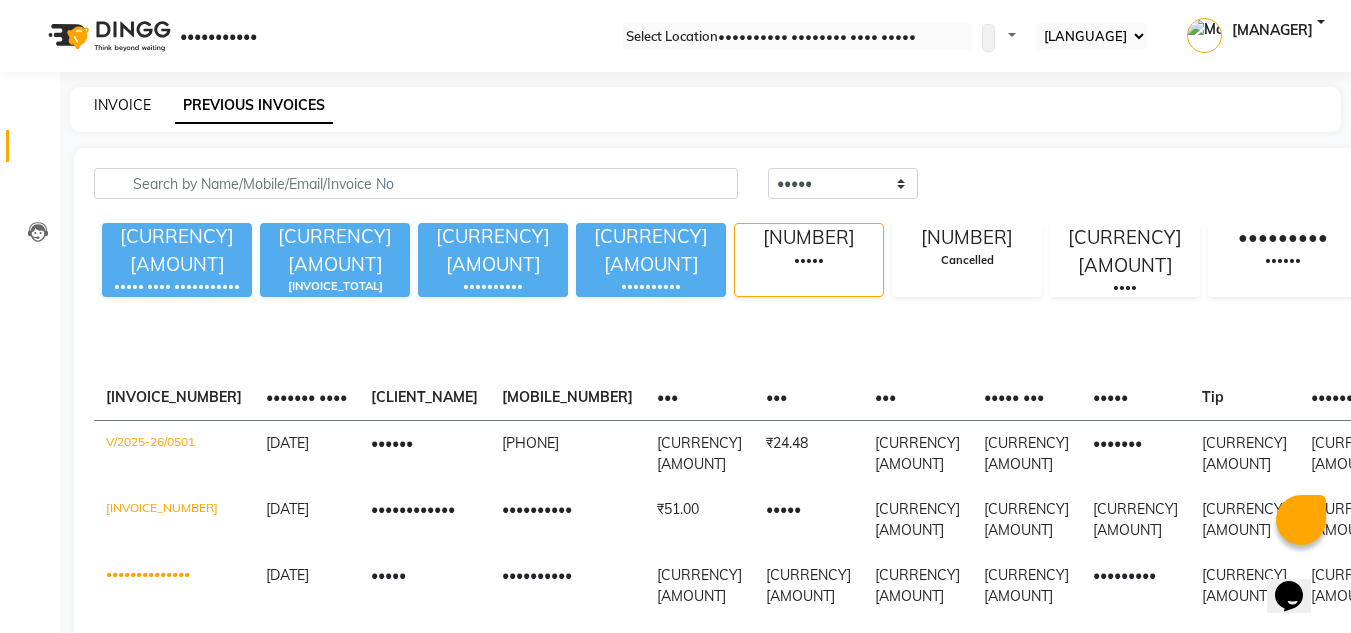 click on "INVOICE" at bounding box center [122, 105] 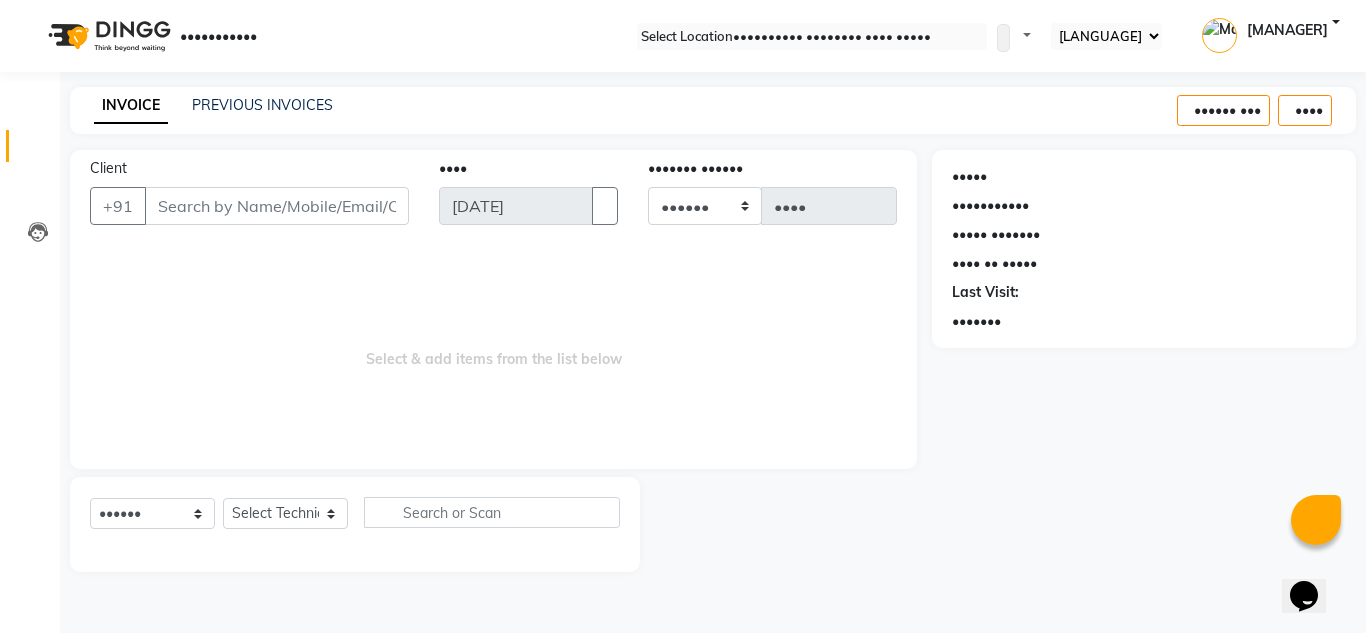 click on "••••••• •••••••• •••••••• •••••• •••   ••••" at bounding box center (713, 110) 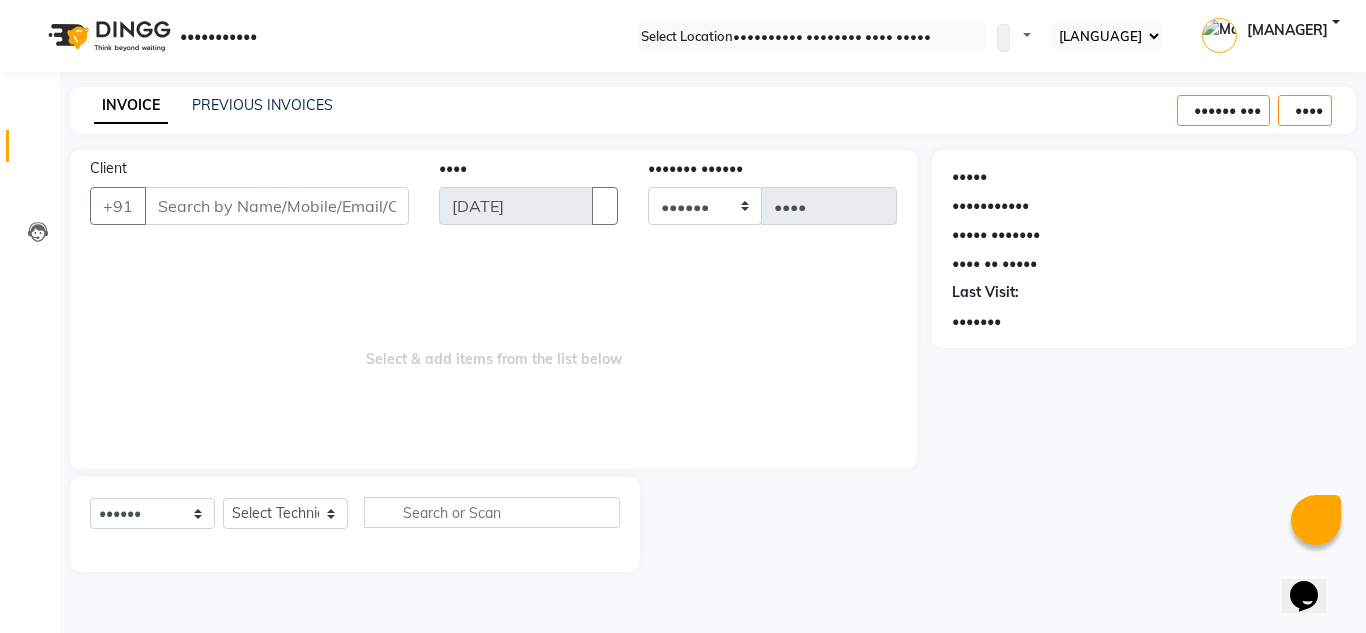 click on "INVOICE" at bounding box center (131, 106) 